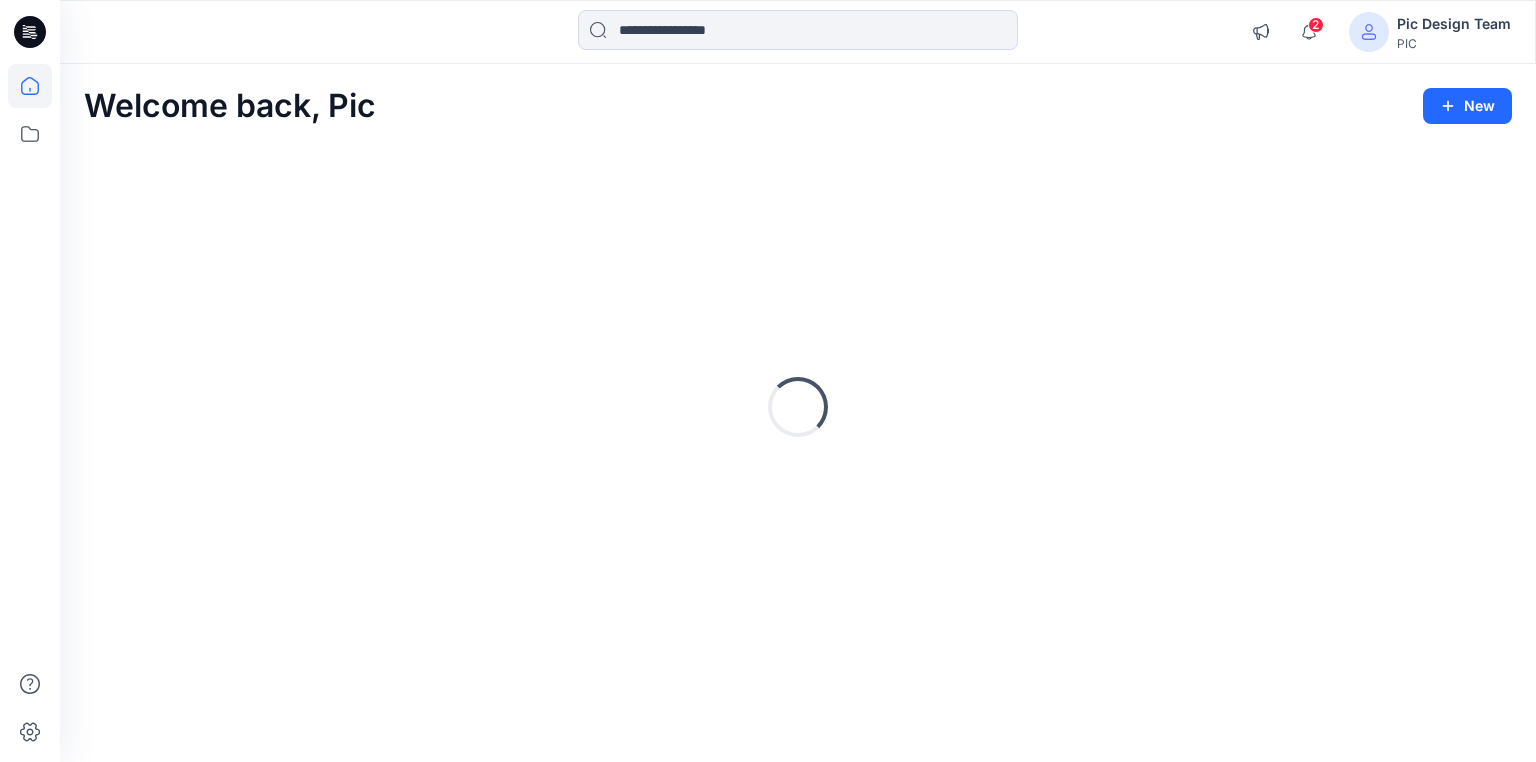 scroll, scrollTop: 0, scrollLeft: 0, axis: both 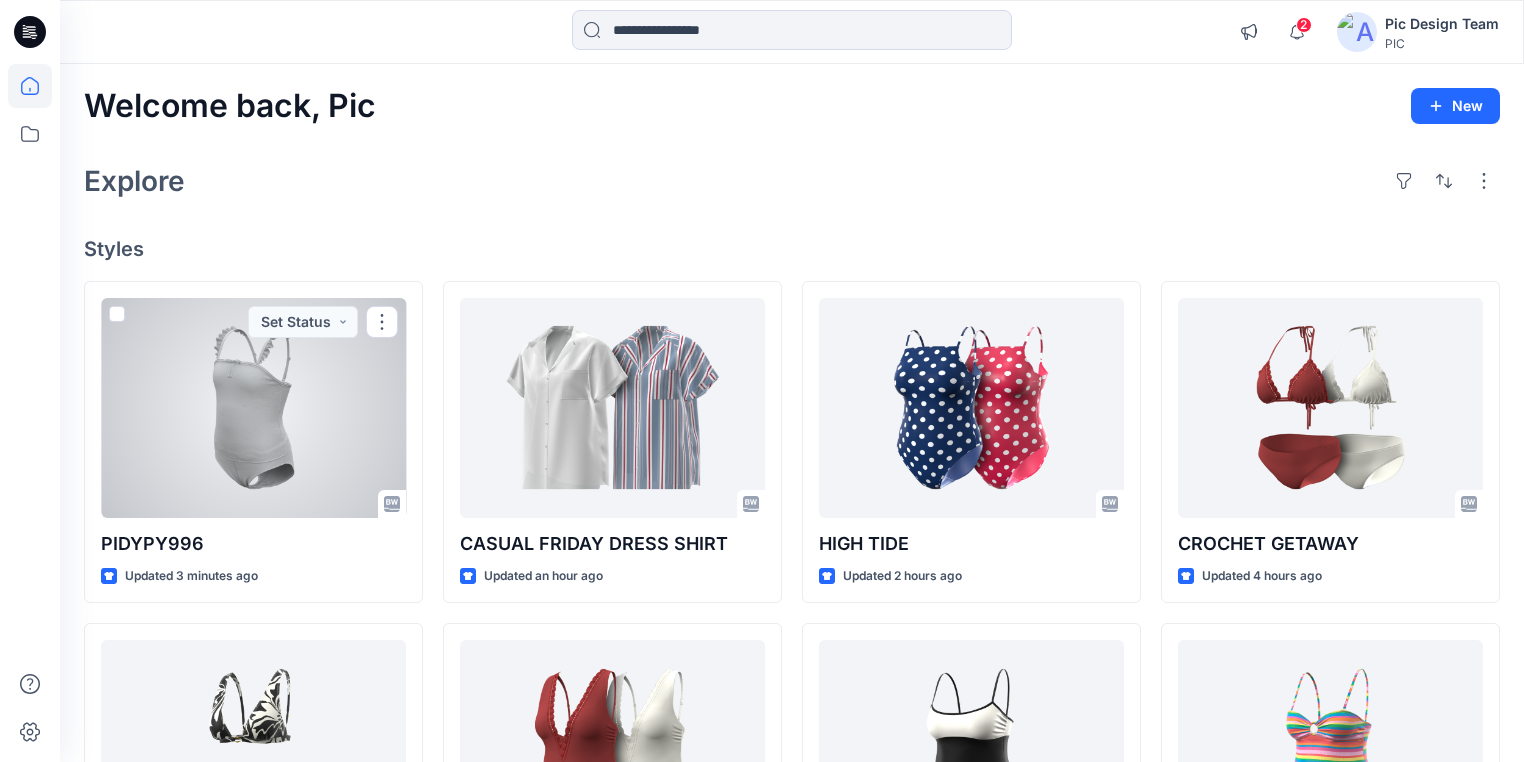 click at bounding box center [253, 408] 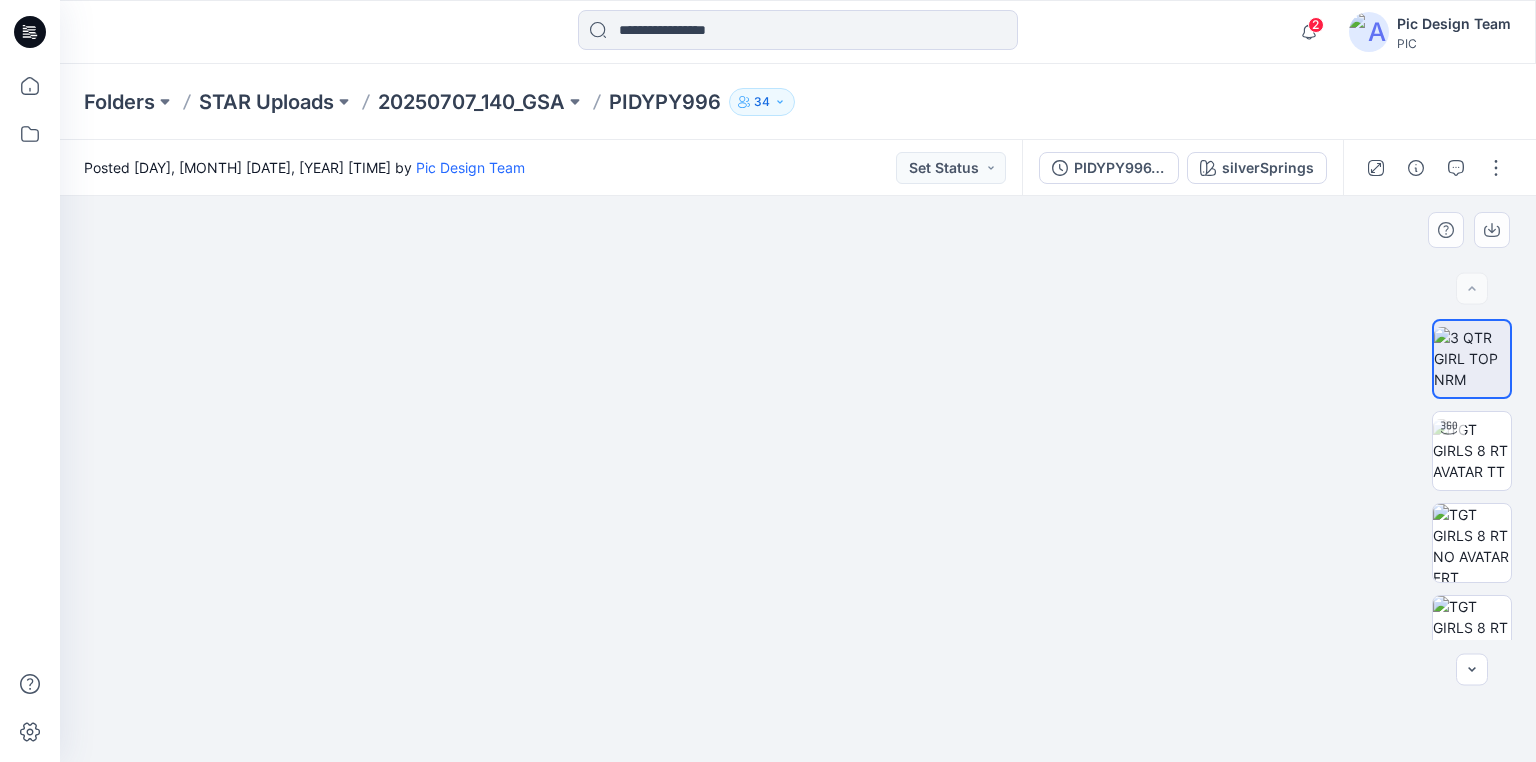 drag, startPoint x: 541, startPoint y: 639, endPoint x: 587, endPoint y: 339, distance: 303.50616 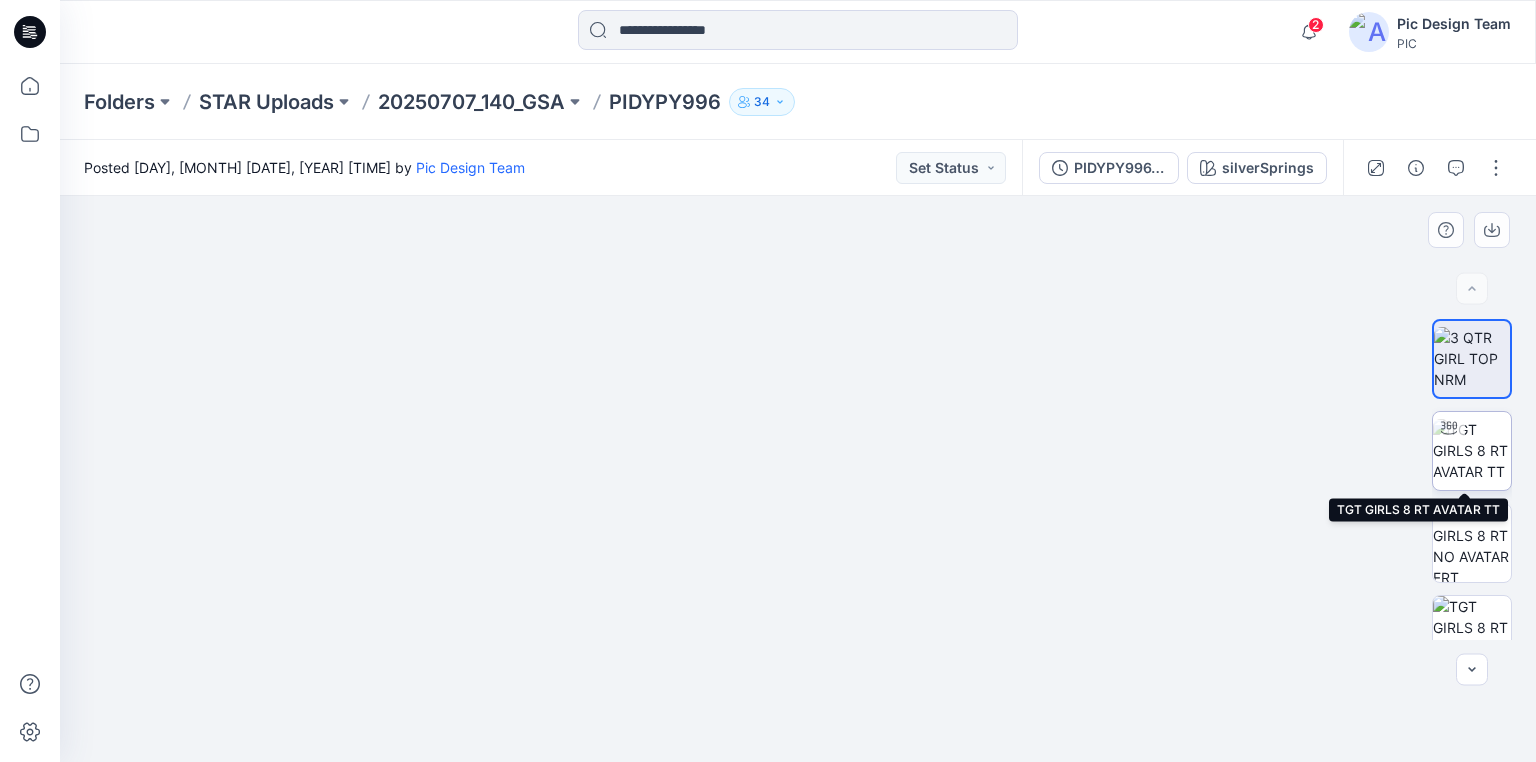 click at bounding box center (1472, 450) 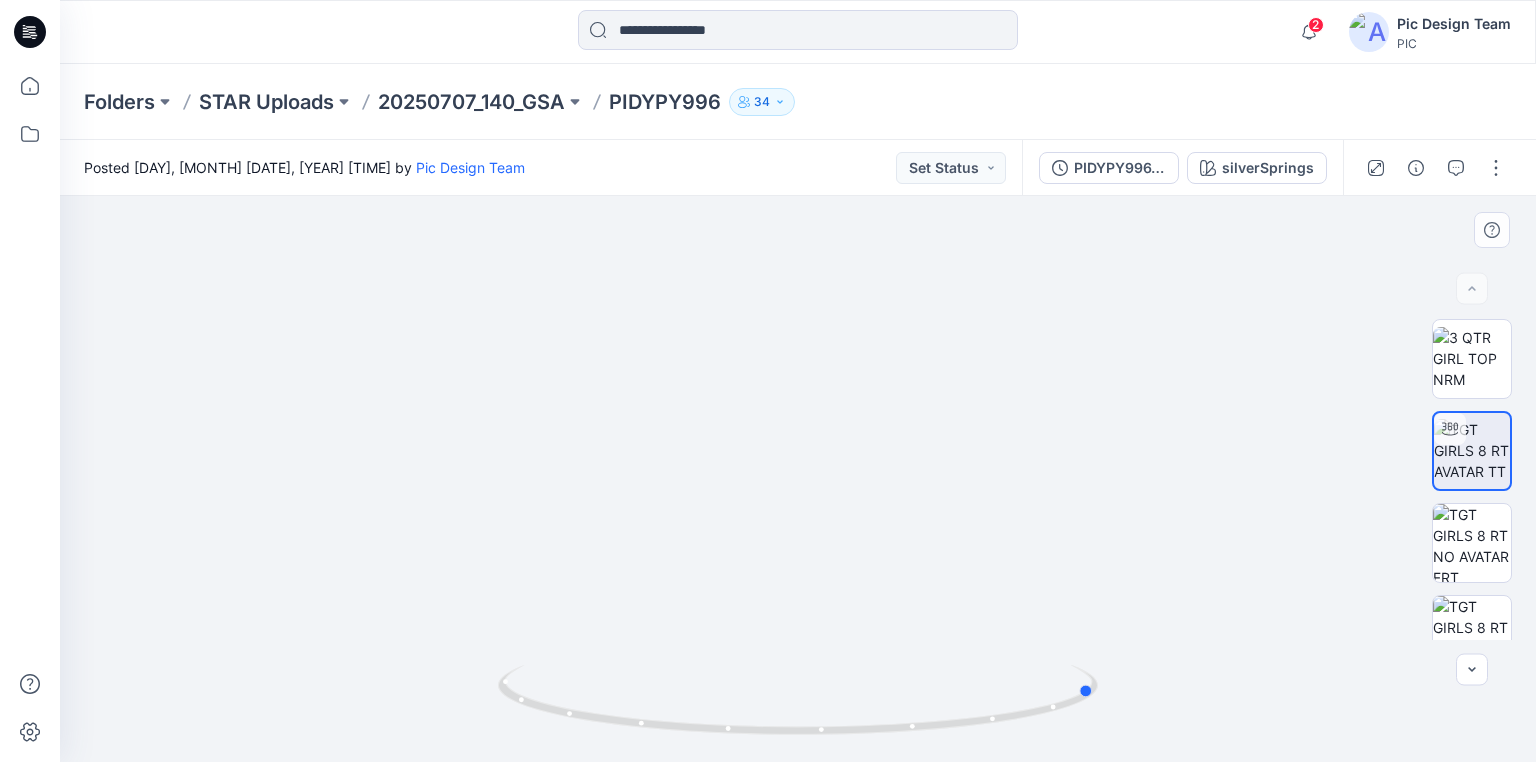 drag, startPoint x: 823, startPoint y: 736, endPoint x: 590, endPoint y: 751, distance: 233.48233 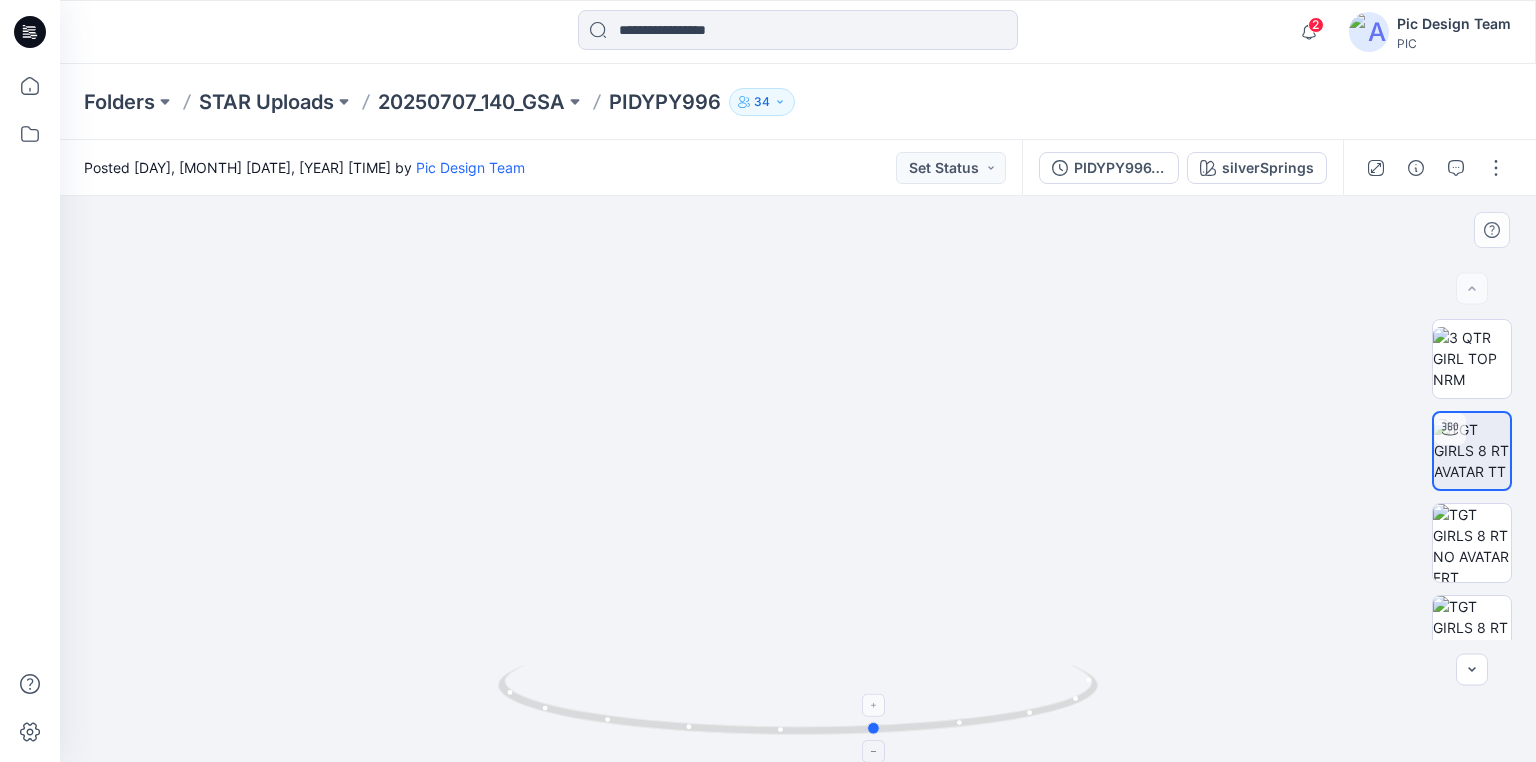 drag, startPoint x: 710, startPoint y: 726, endPoint x: 1070, endPoint y: 723, distance: 360.0125 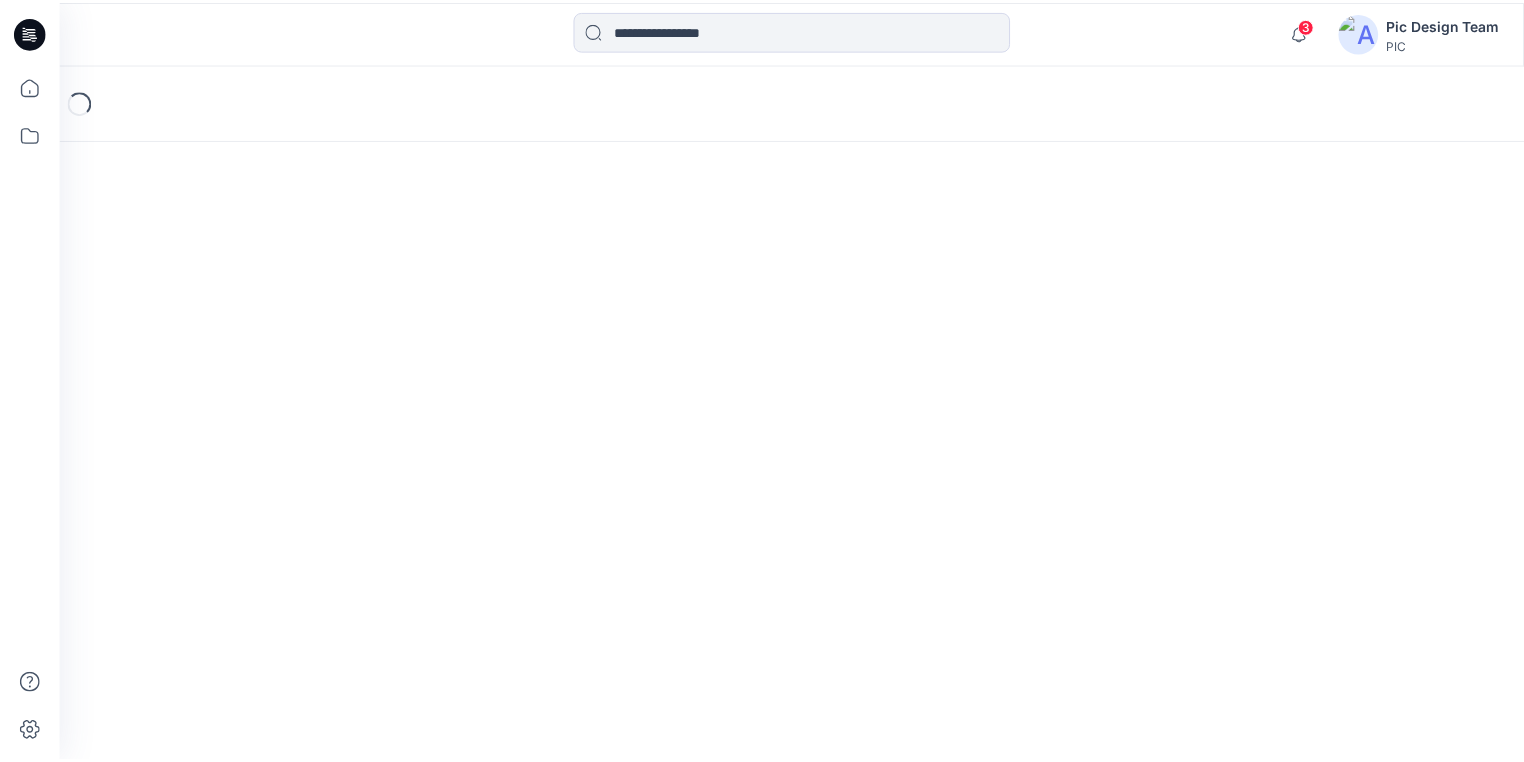 scroll, scrollTop: 0, scrollLeft: 0, axis: both 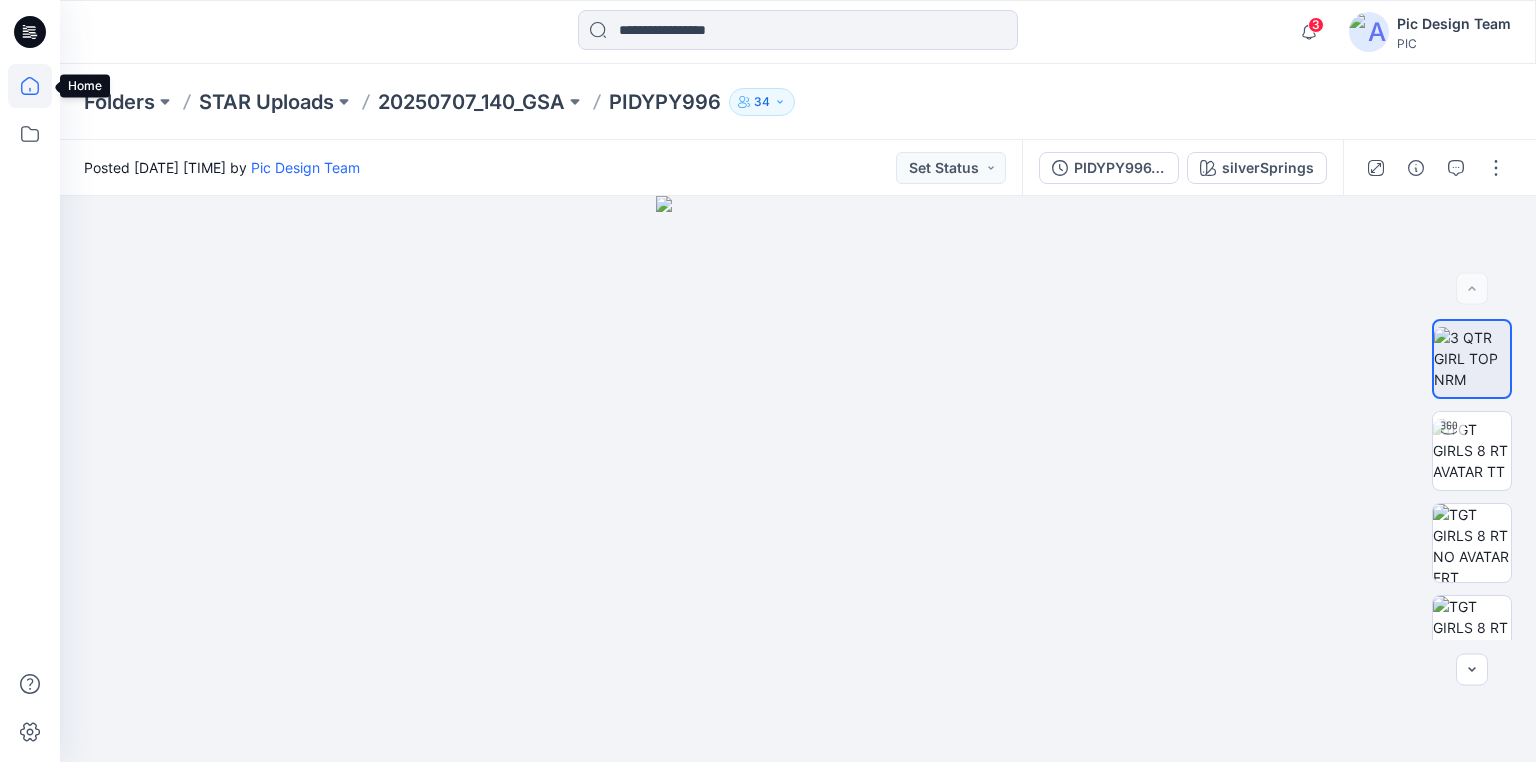click 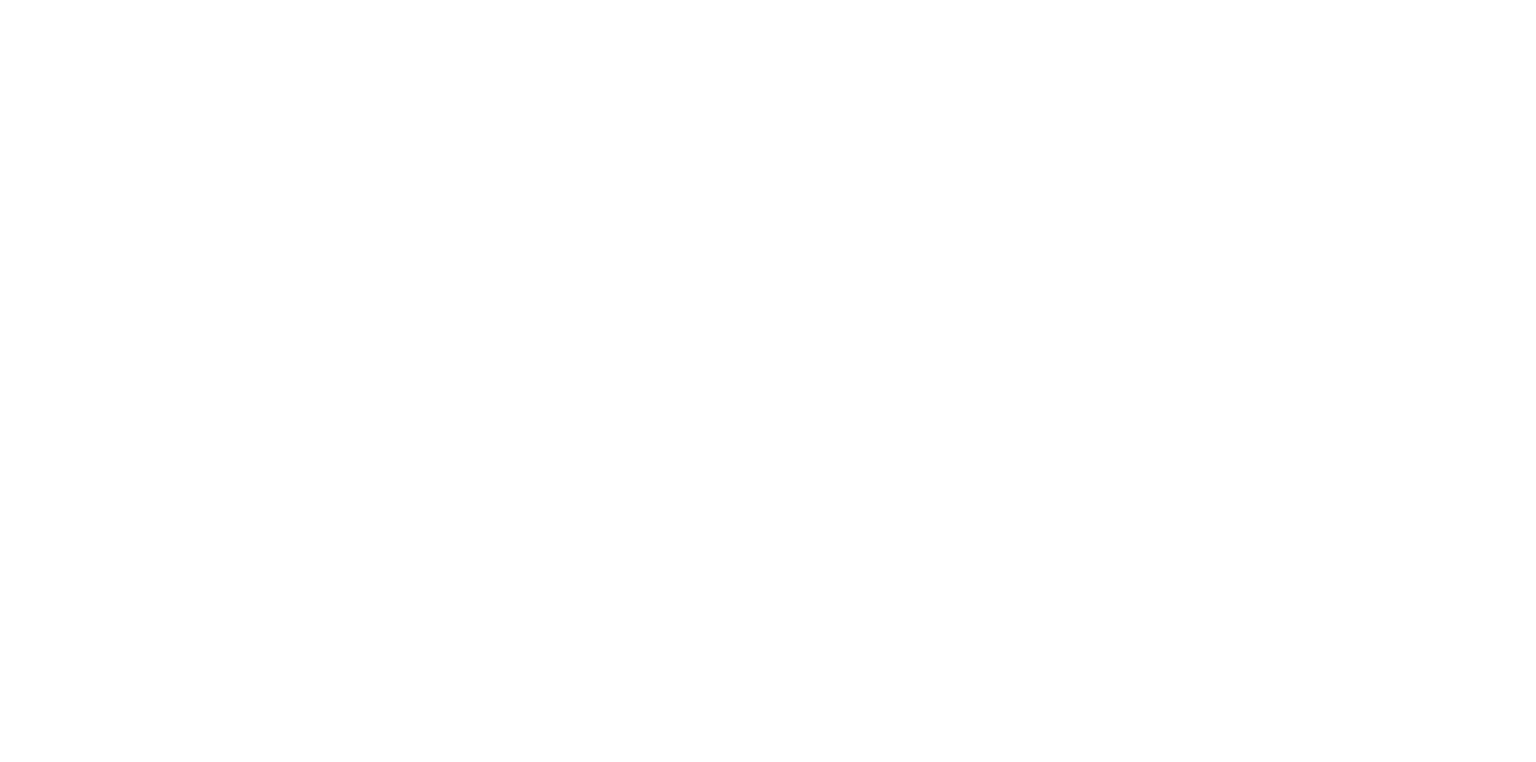 scroll, scrollTop: 0, scrollLeft: 0, axis: both 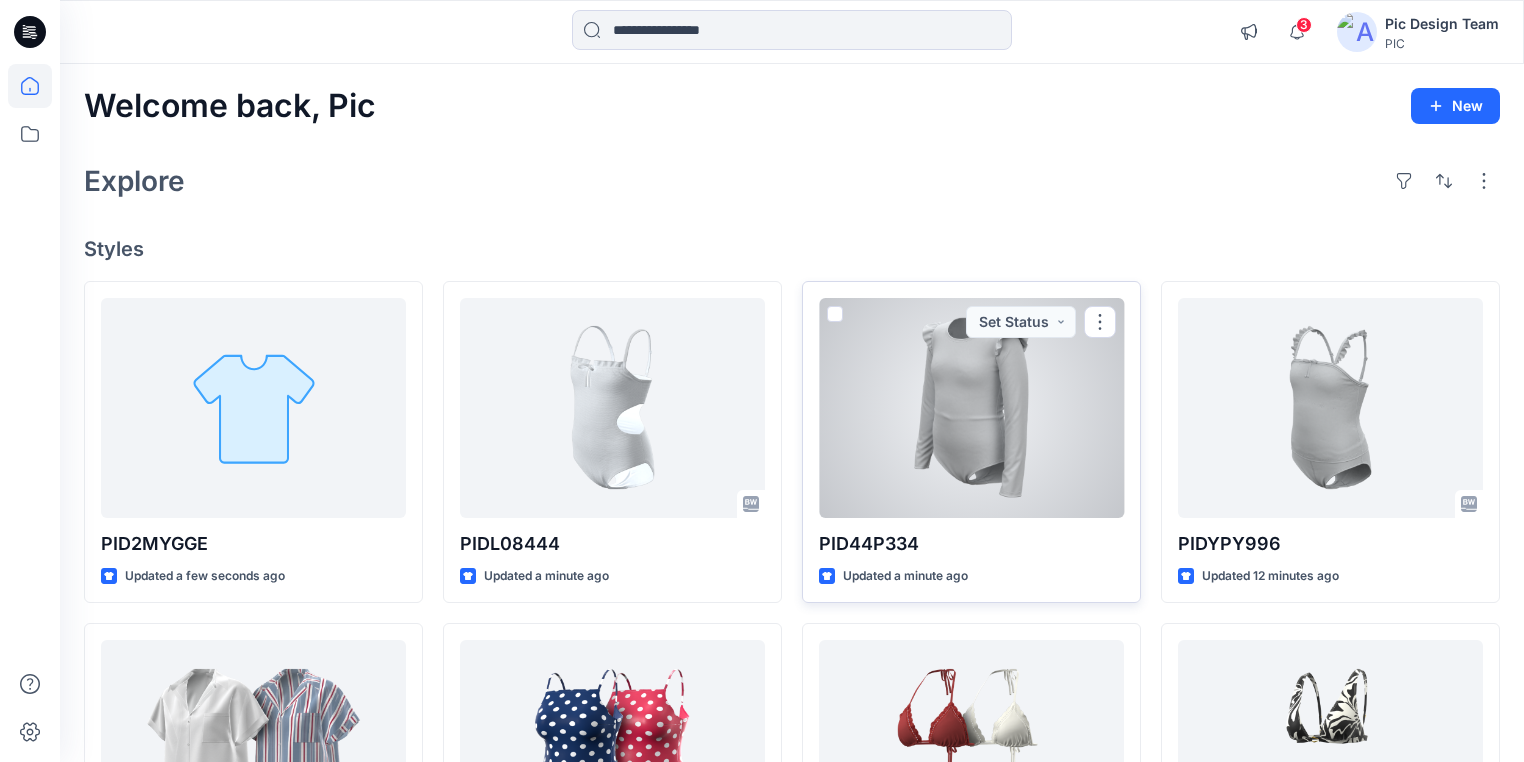 click at bounding box center [971, 408] 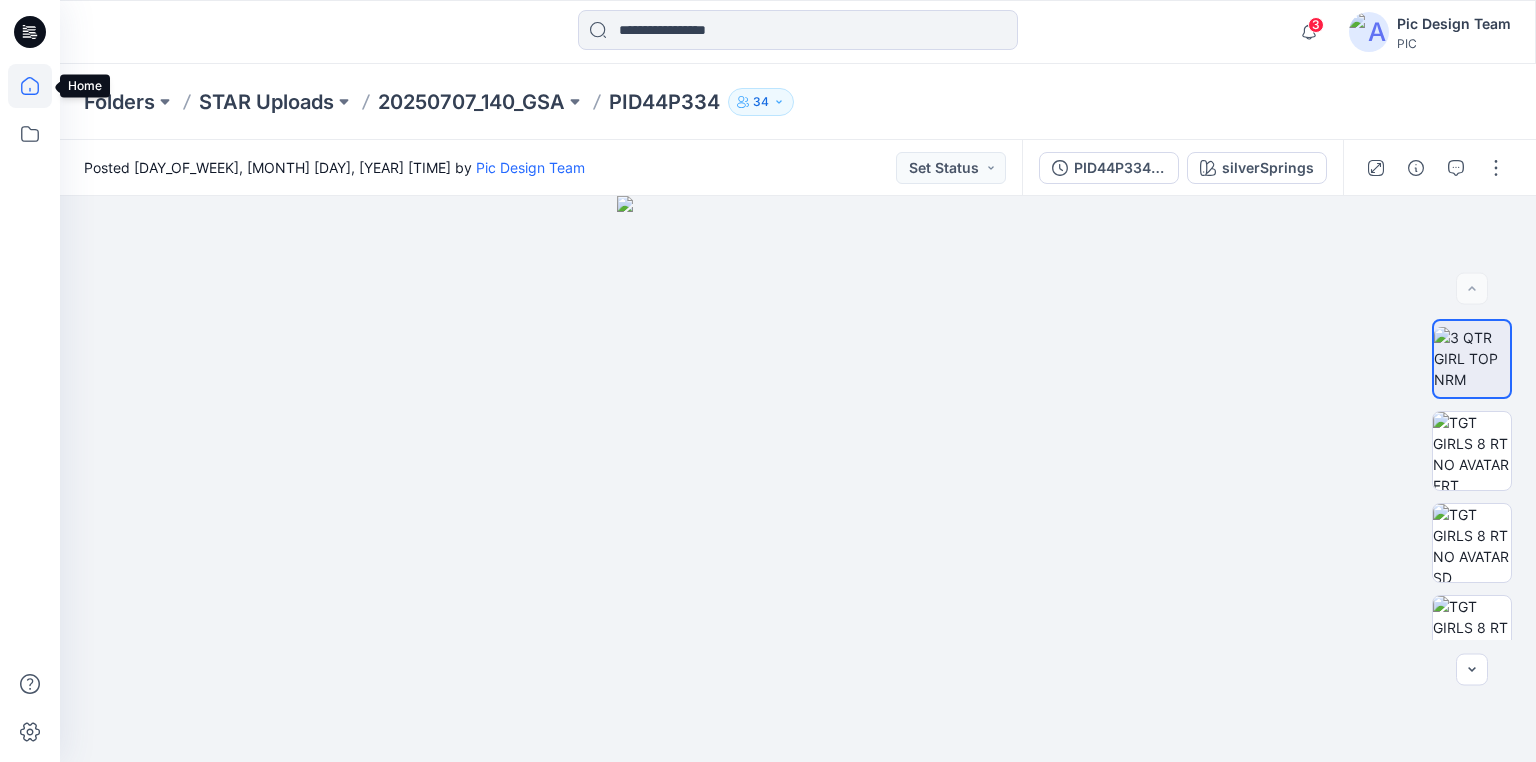 click 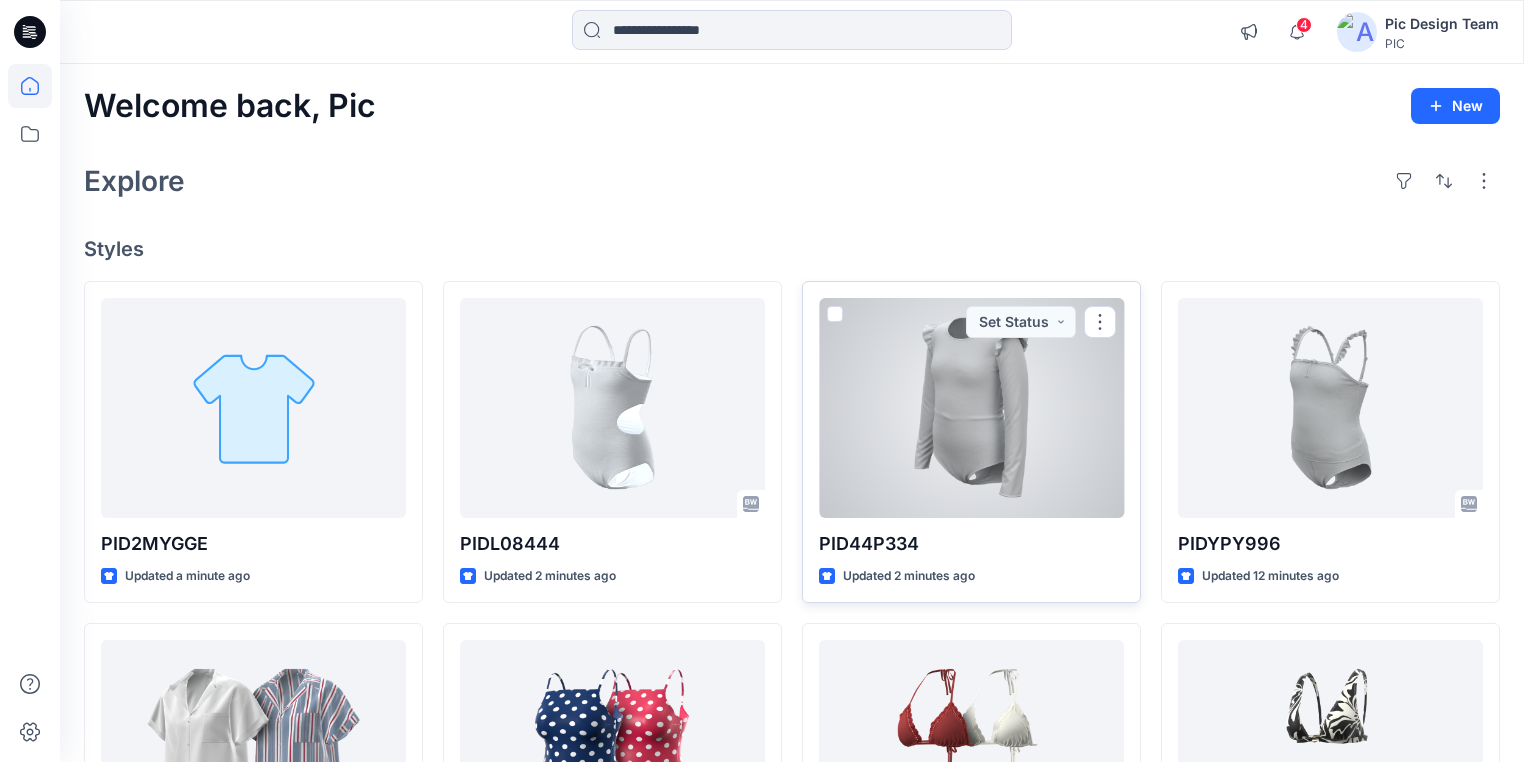 click at bounding box center [971, 408] 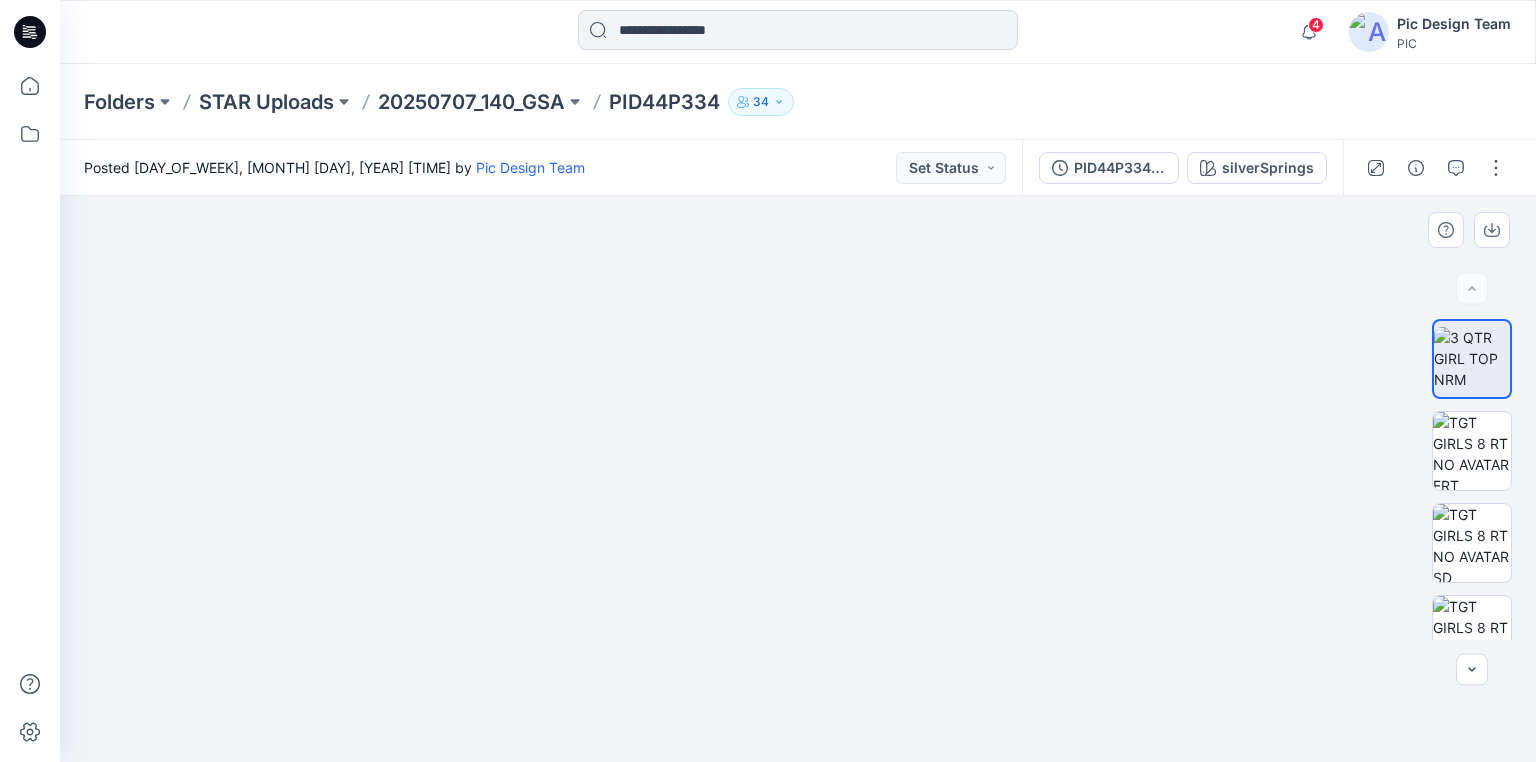 drag, startPoint x: 916, startPoint y: 521, endPoint x: 858, endPoint y: 736, distance: 222.68588 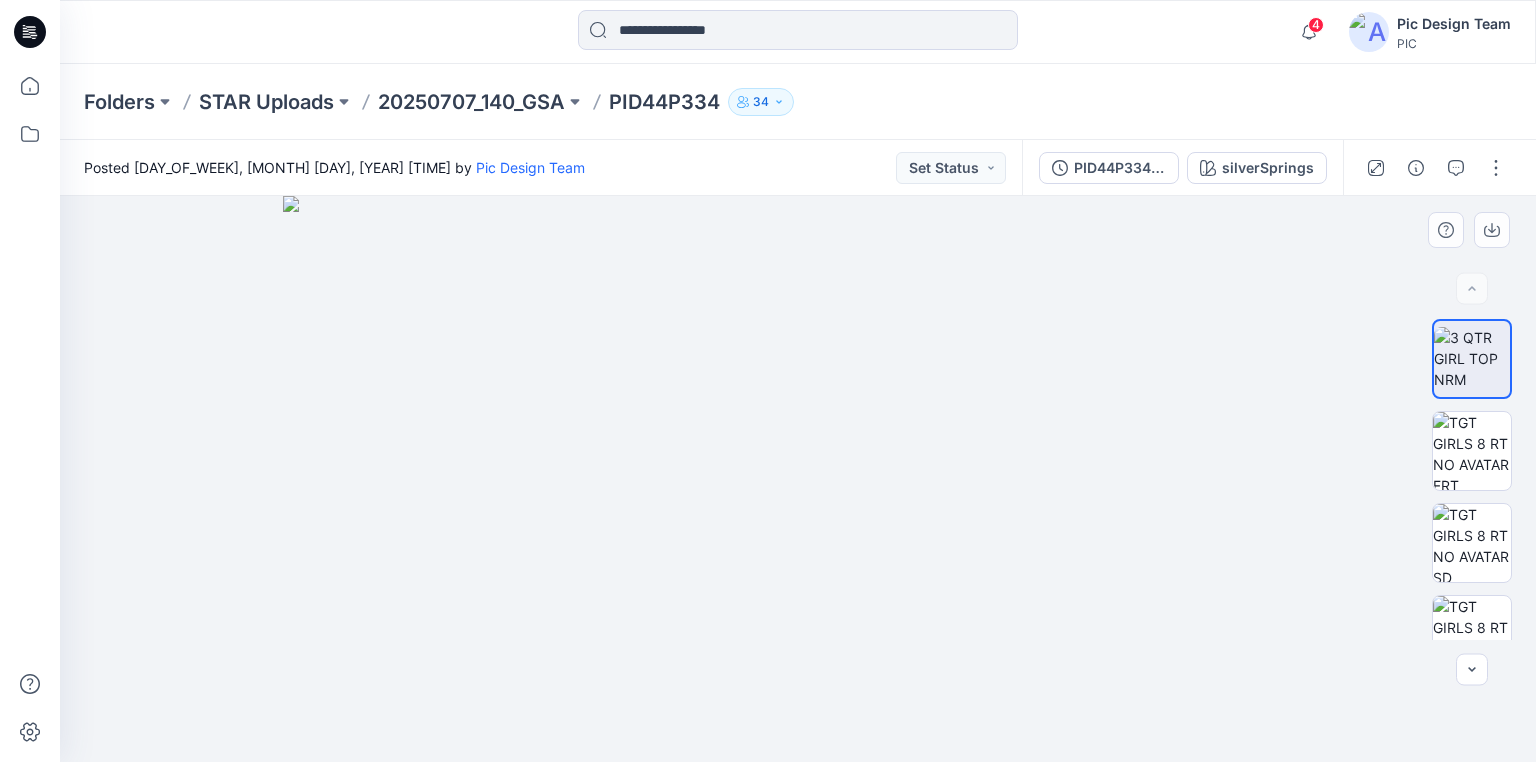 drag, startPoint x: 890, startPoint y: 430, endPoint x: 864, endPoint y: 652, distance: 223.51733 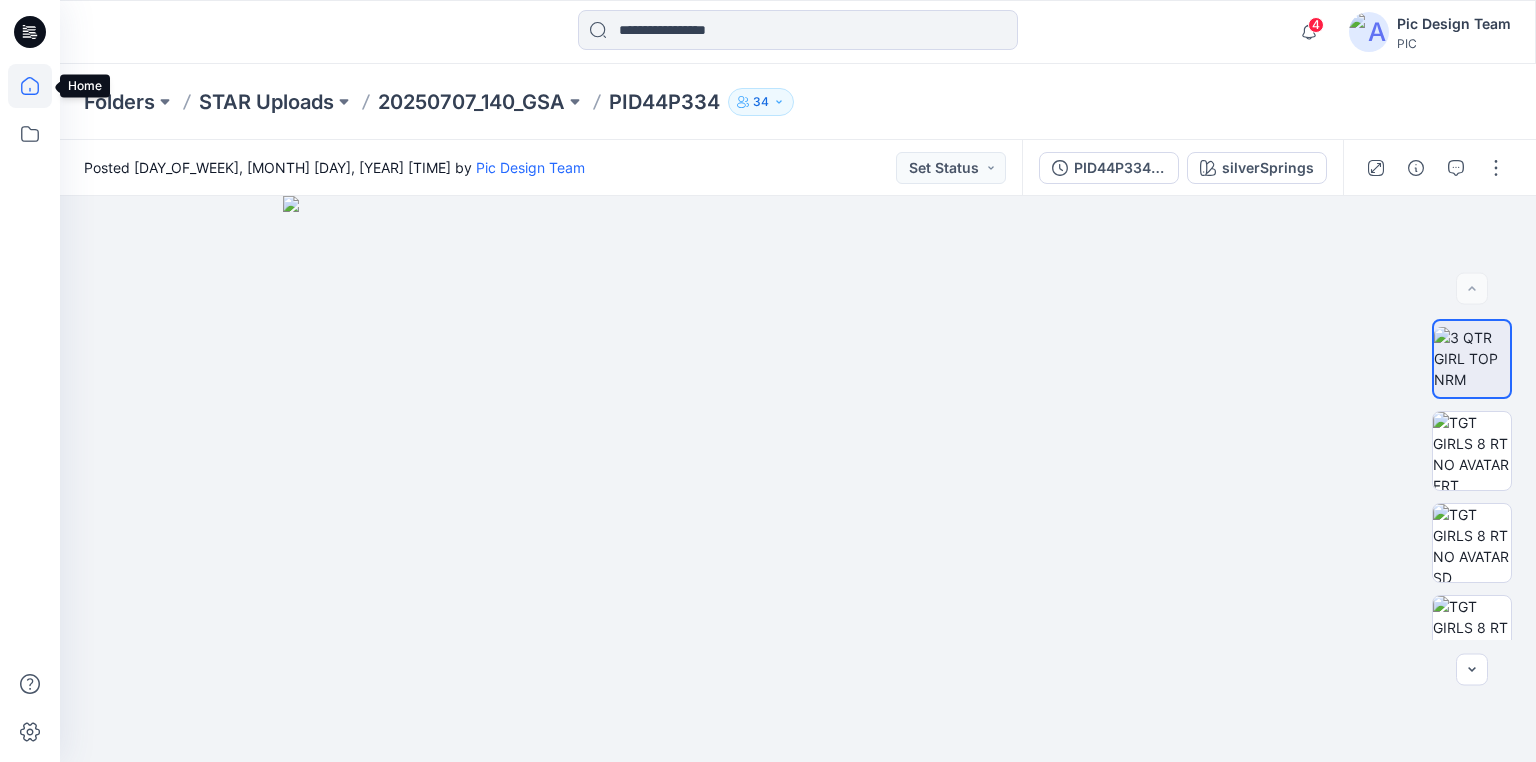 click 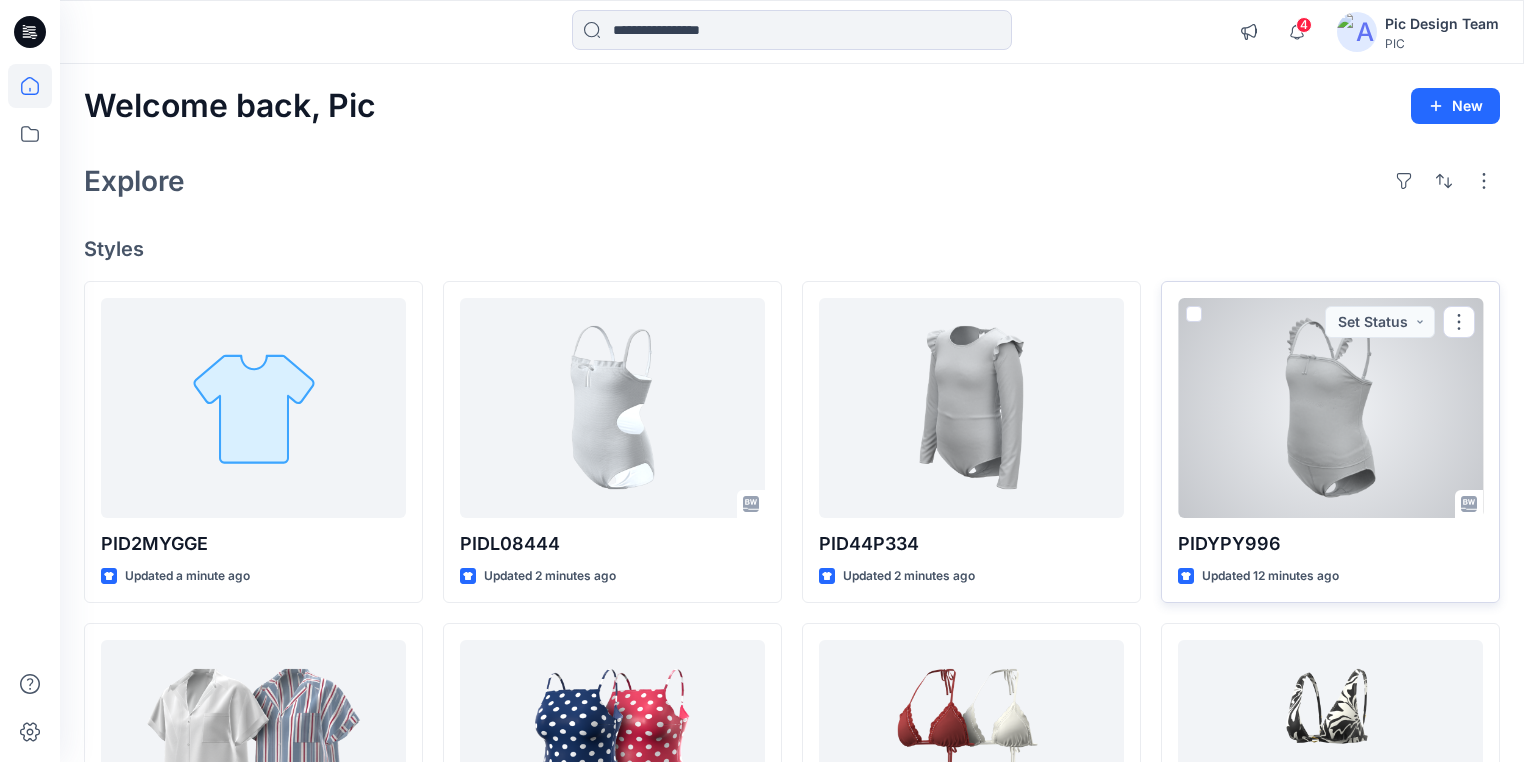 click at bounding box center (1330, 408) 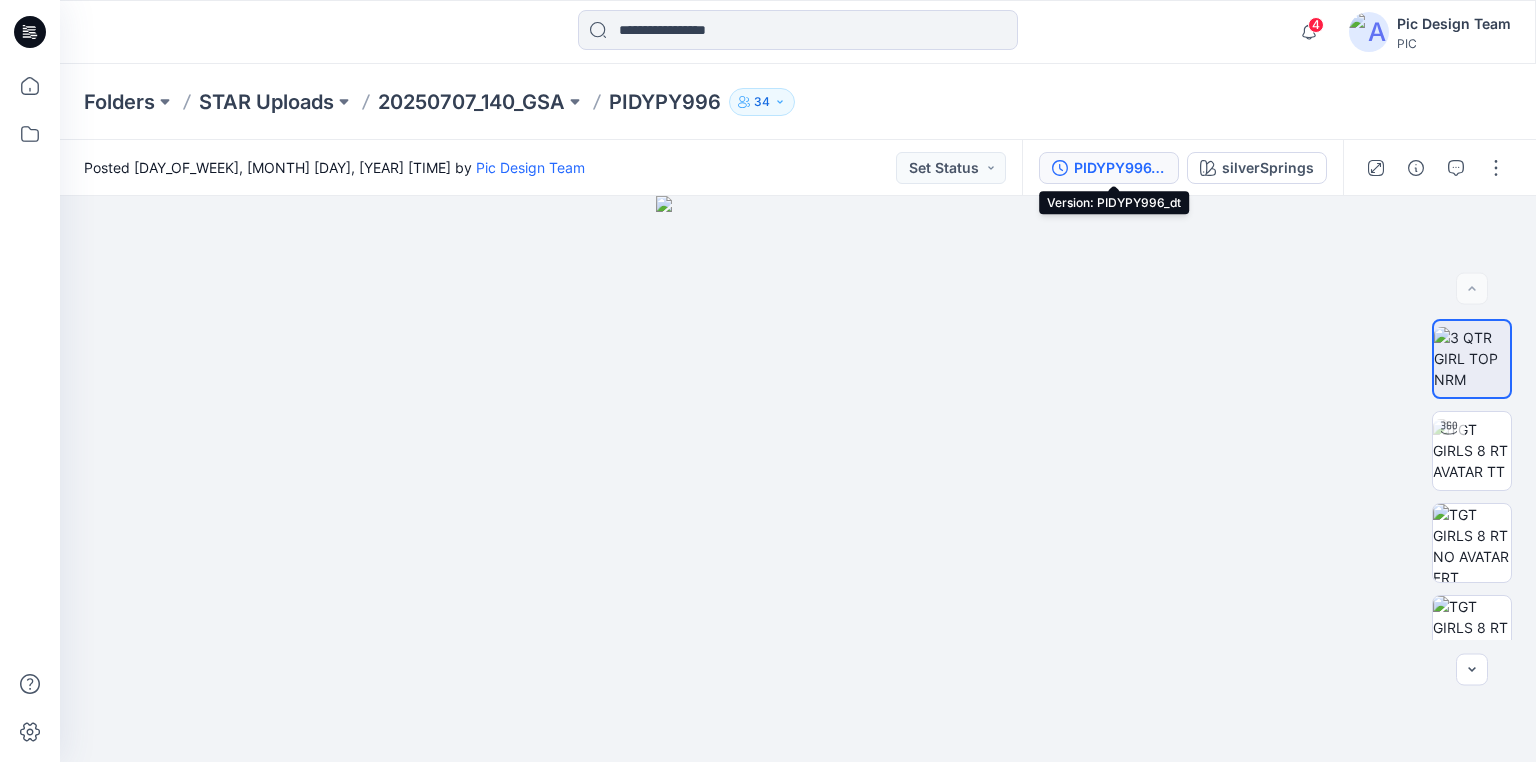 click on "PIDYPY996_dt" at bounding box center (1120, 168) 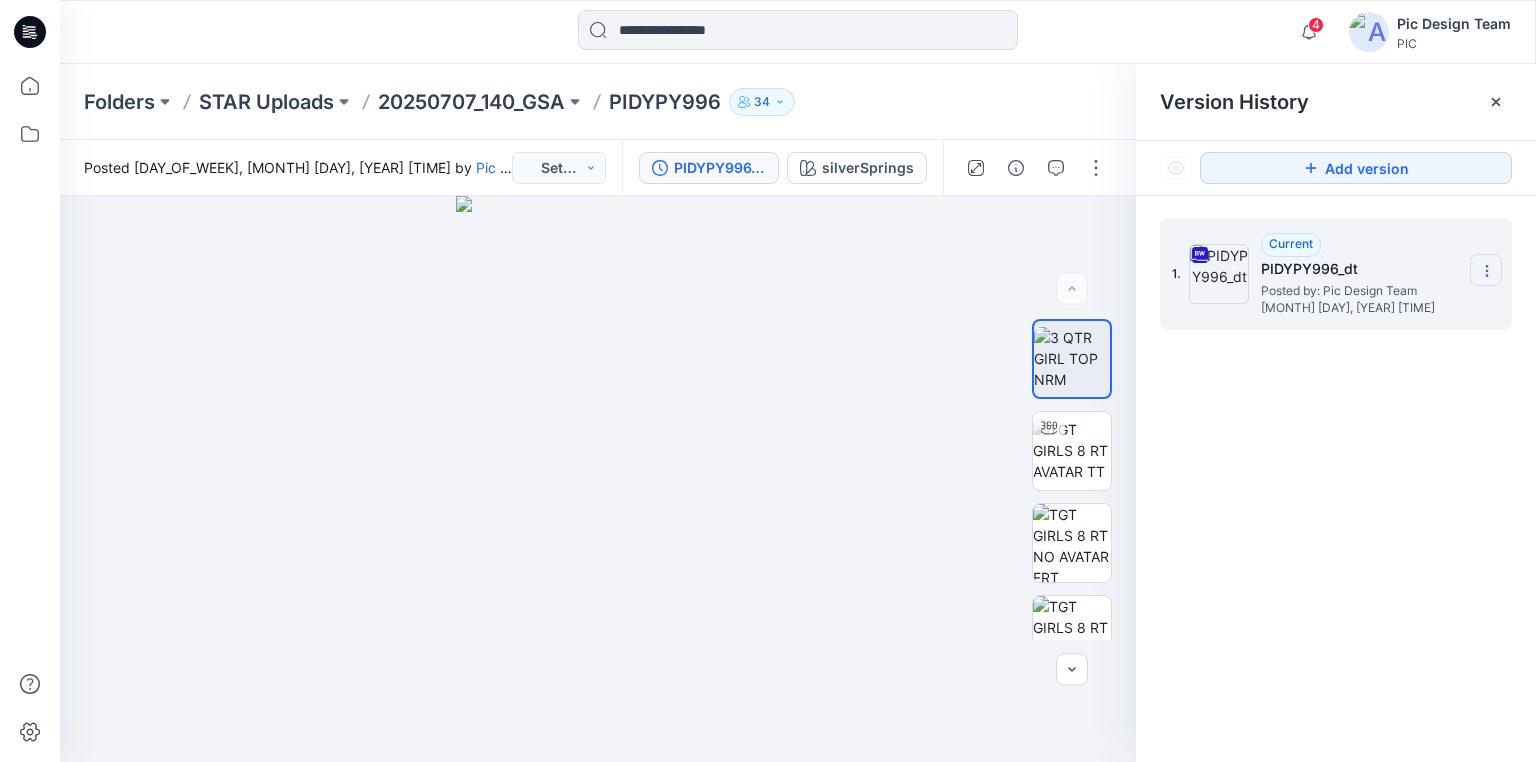 click 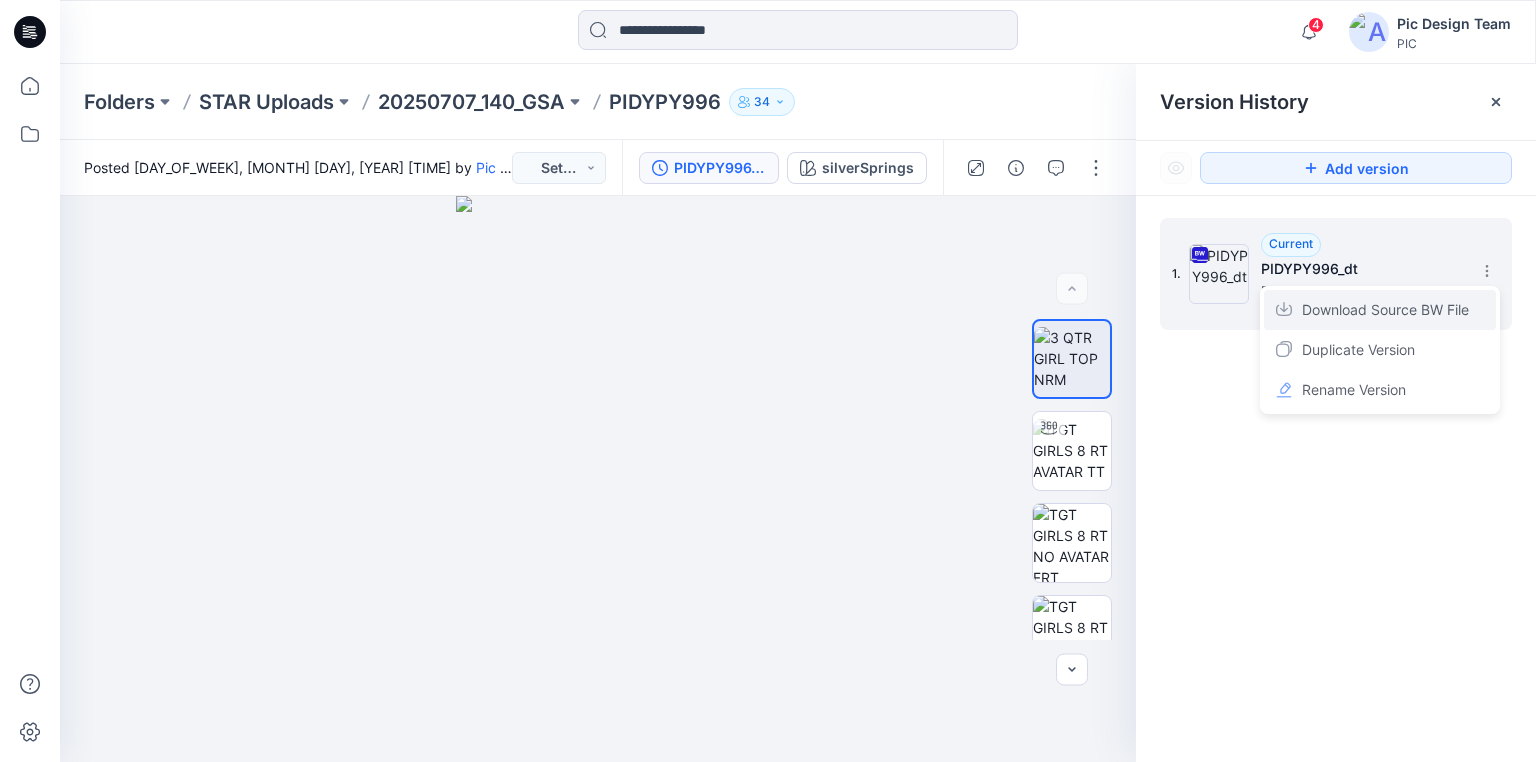 click on "Download Source BW File" at bounding box center [1385, 310] 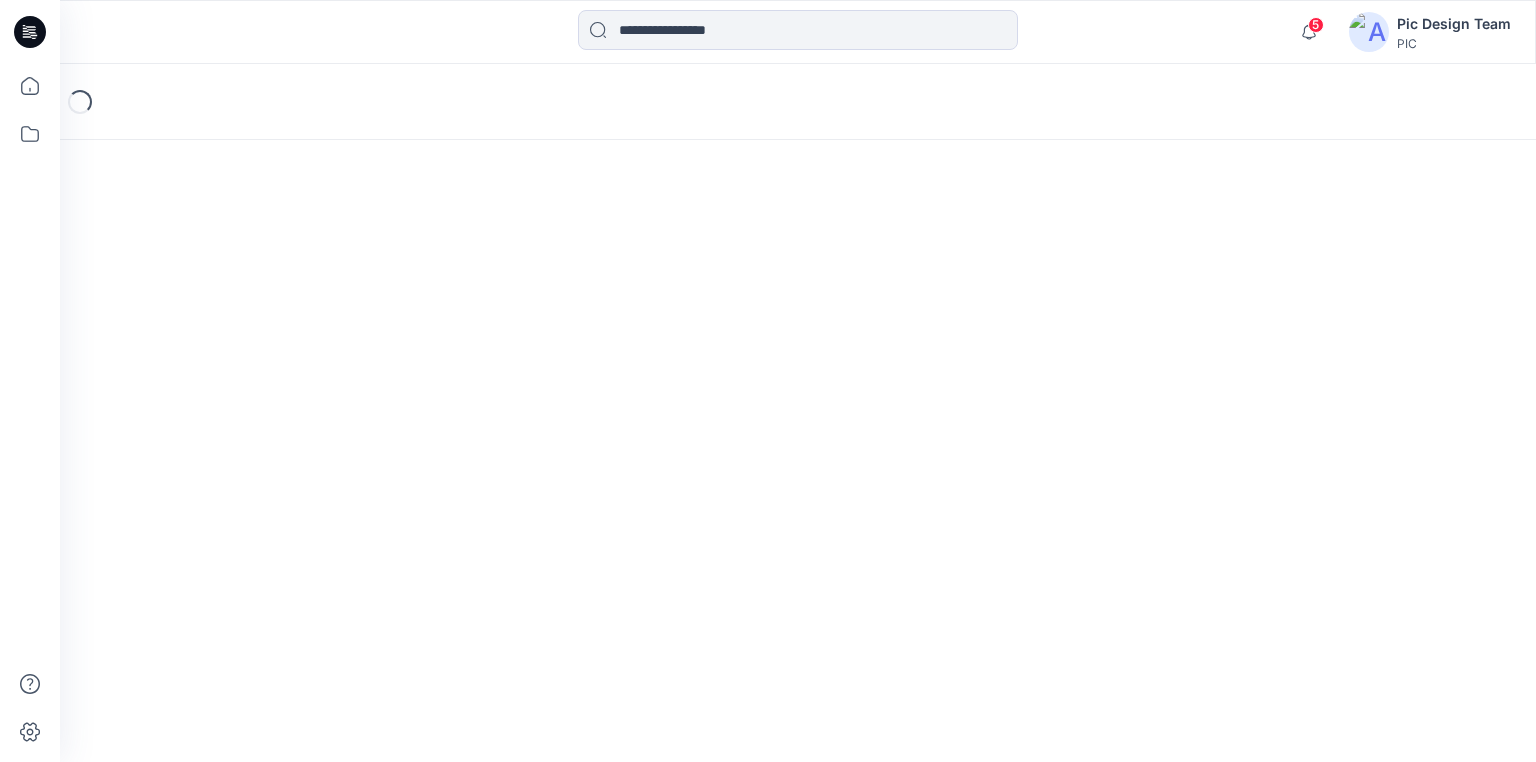 scroll, scrollTop: 0, scrollLeft: 0, axis: both 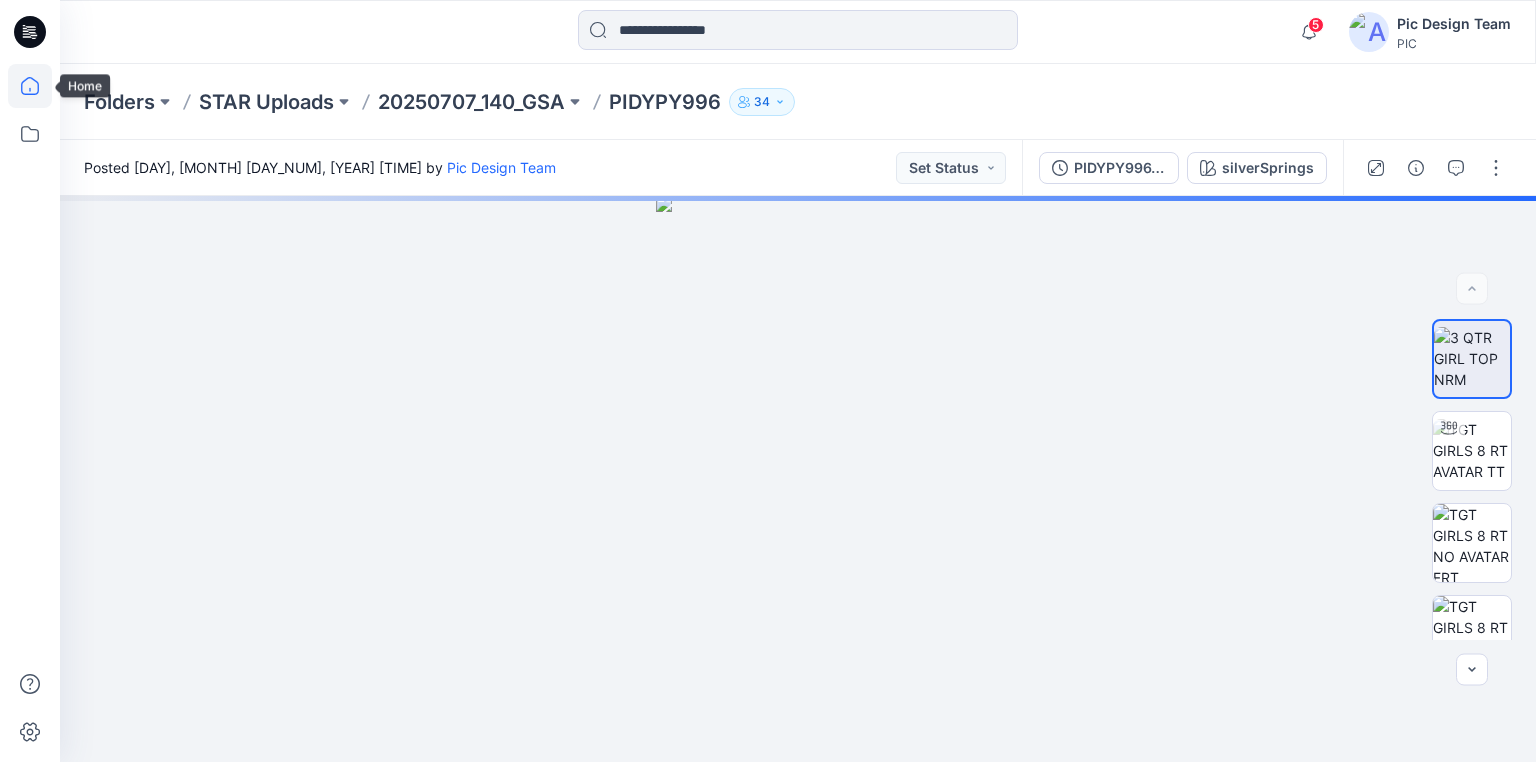 click 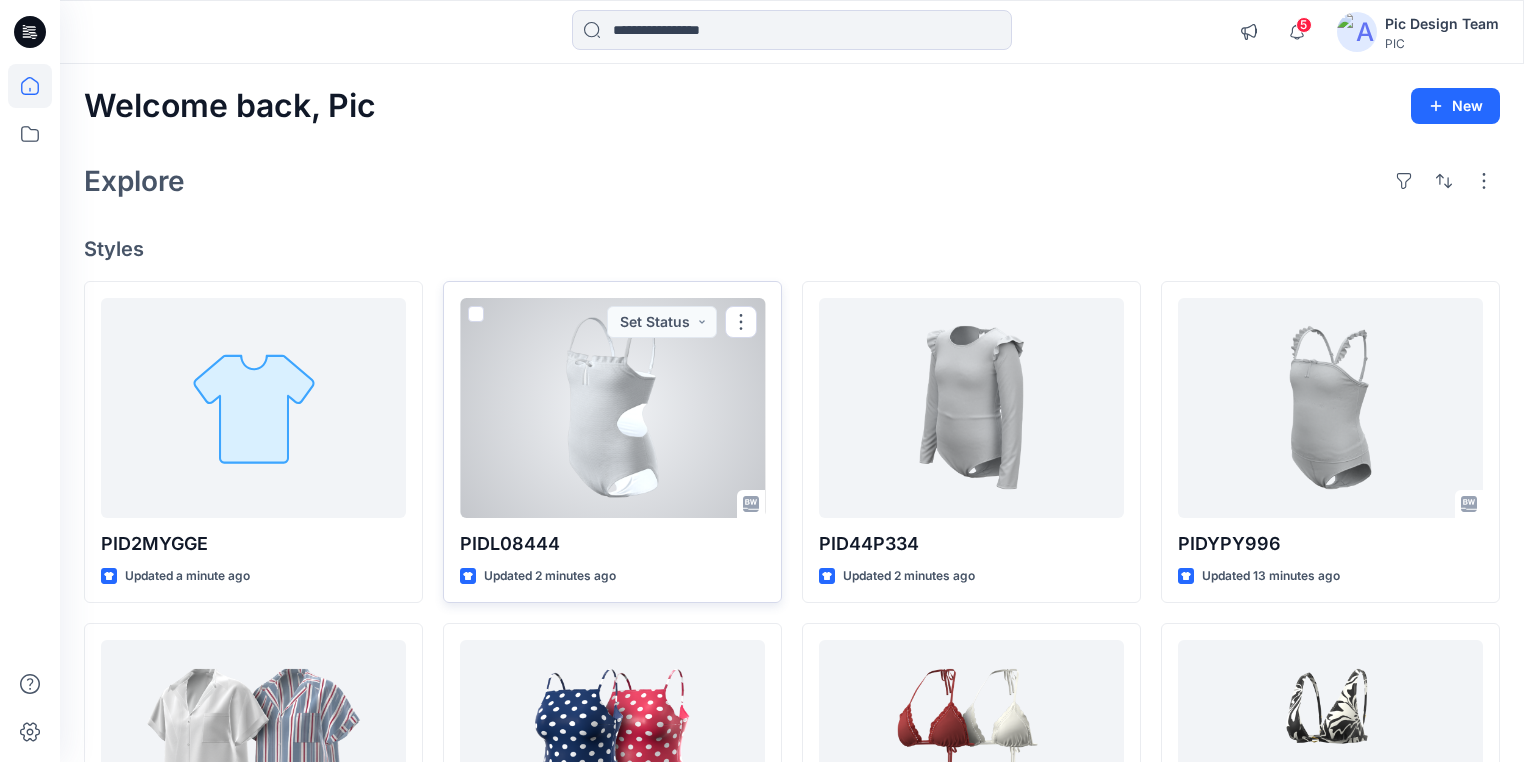 click at bounding box center [612, 408] 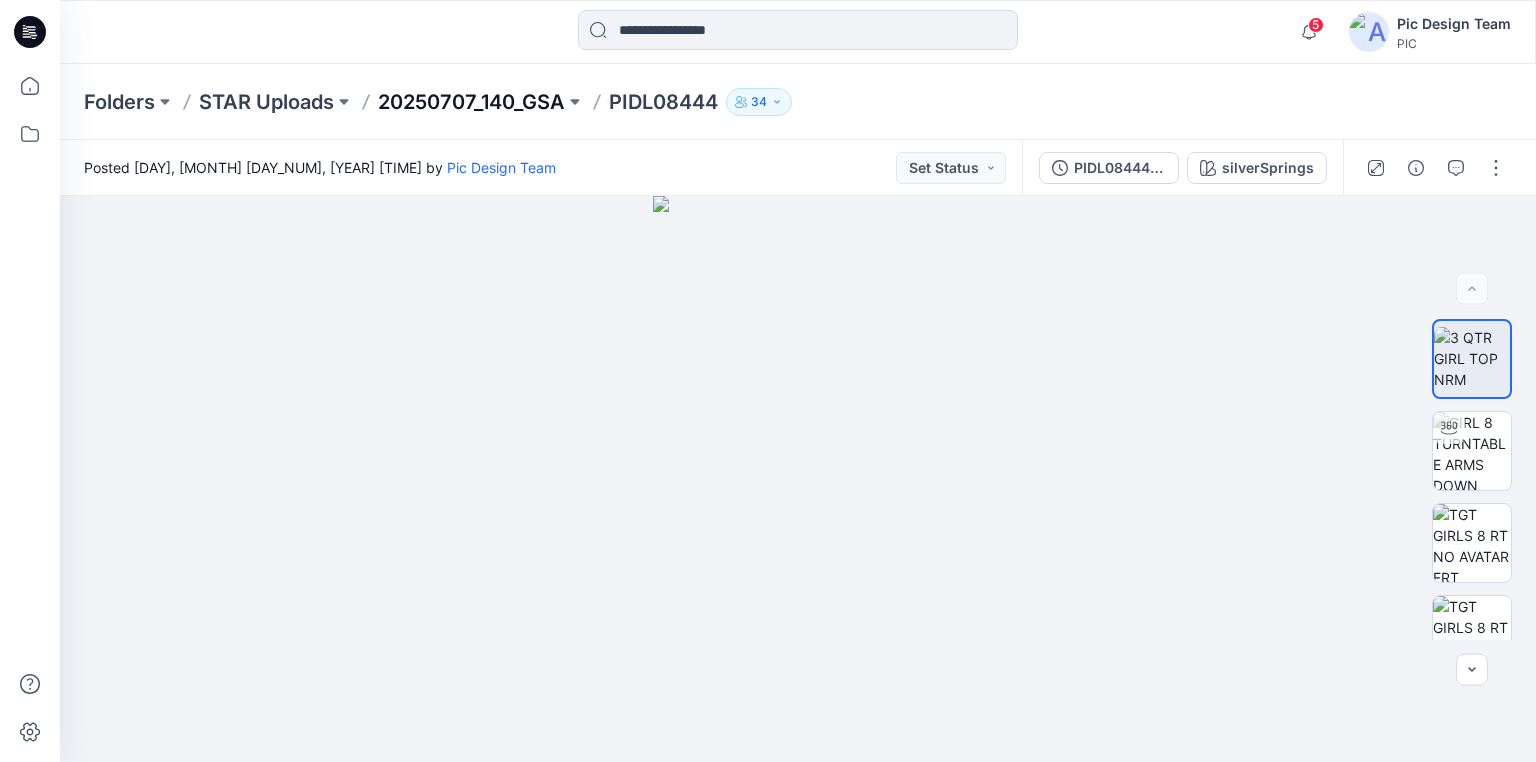 click on "20250707_140_GSA" at bounding box center [471, 102] 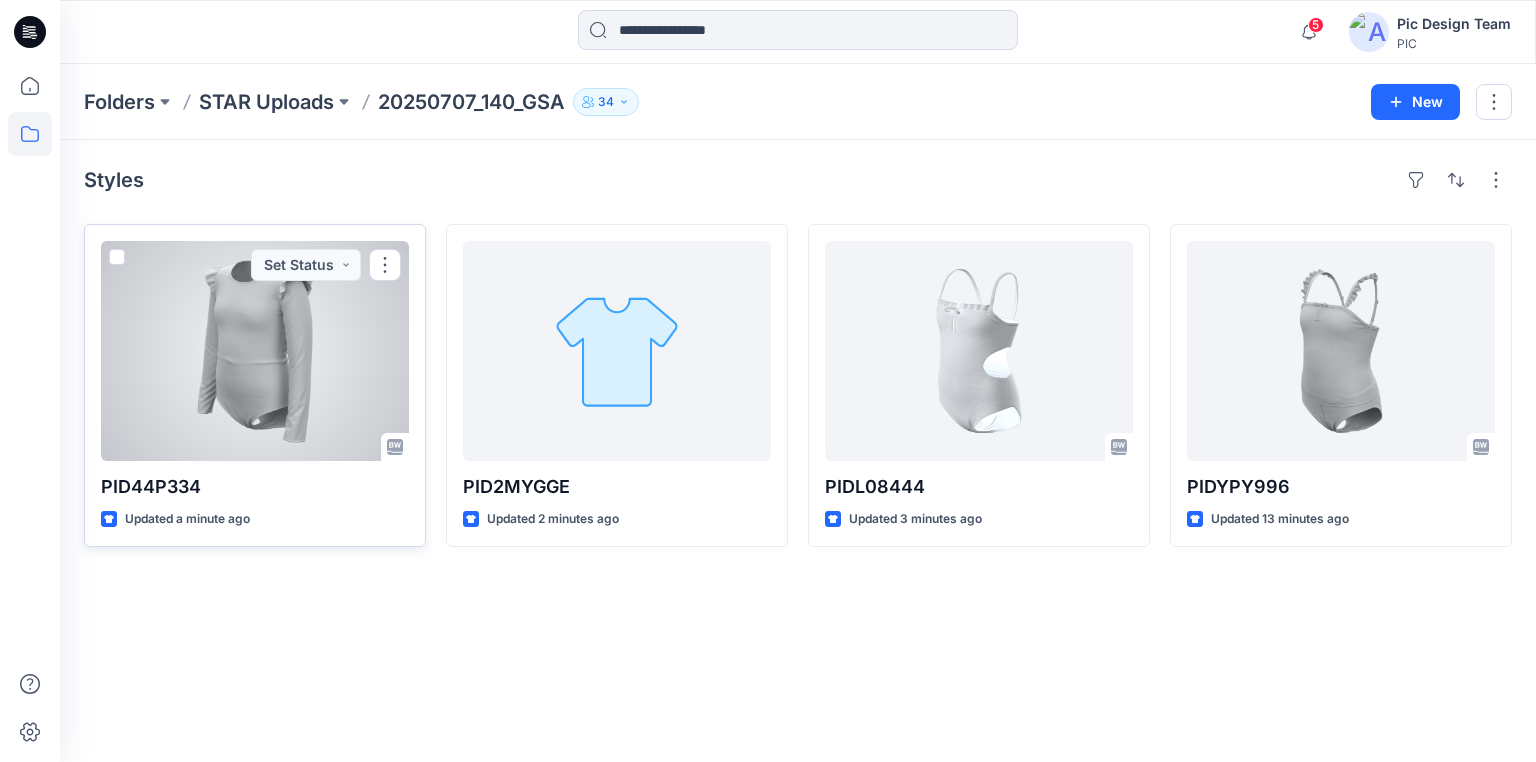click at bounding box center [255, 351] 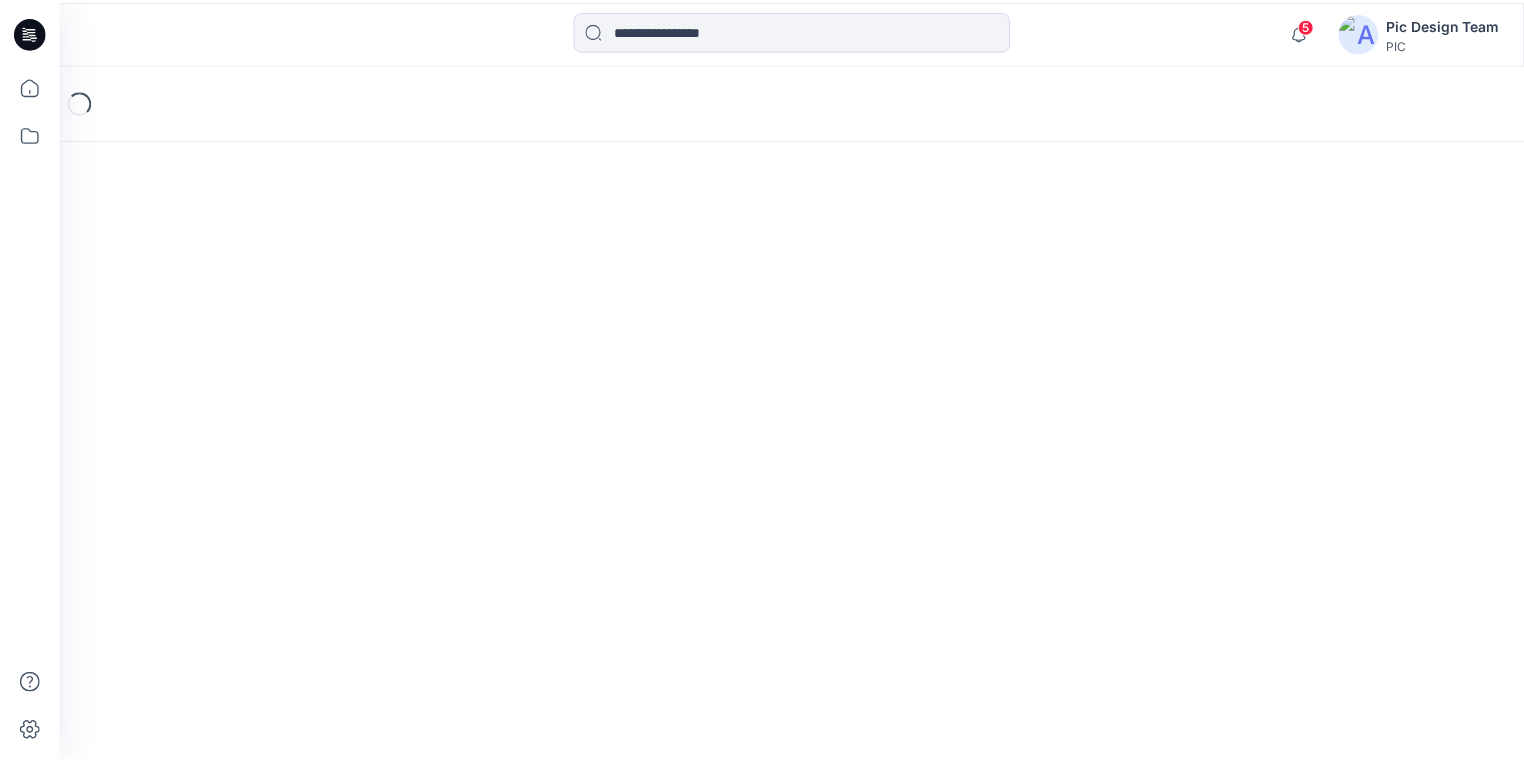 scroll, scrollTop: 0, scrollLeft: 0, axis: both 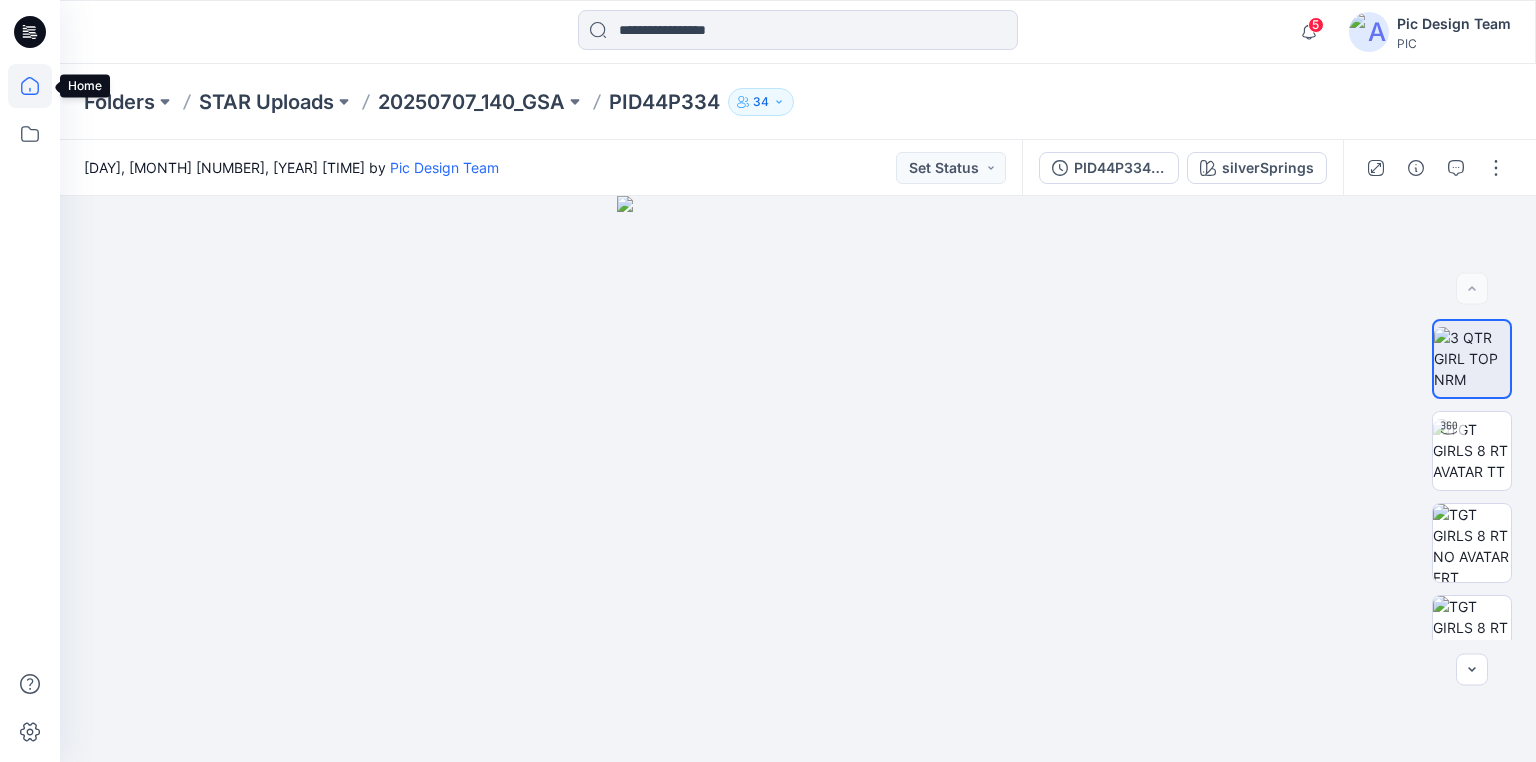 click 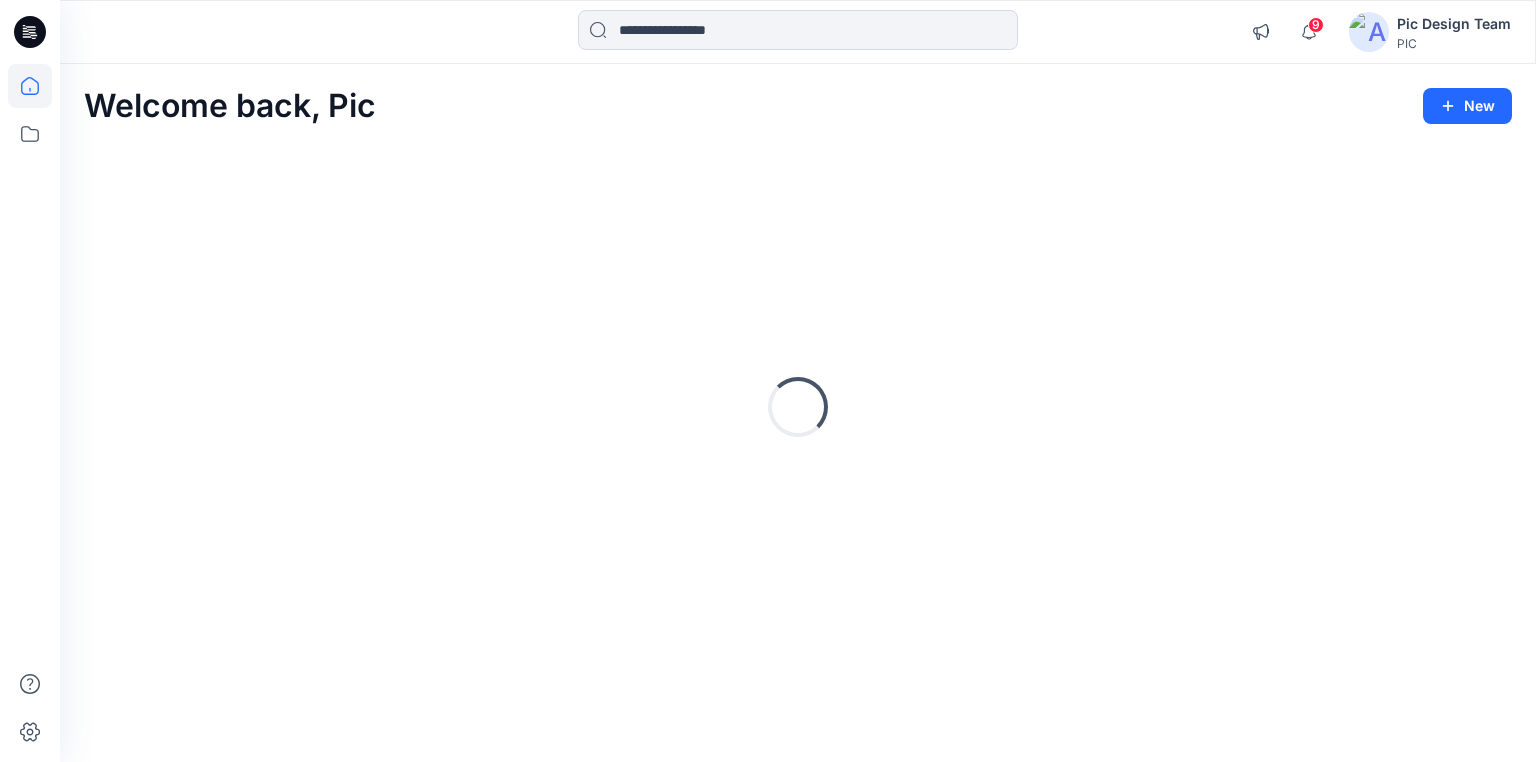 scroll, scrollTop: 0, scrollLeft: 0, axis: both 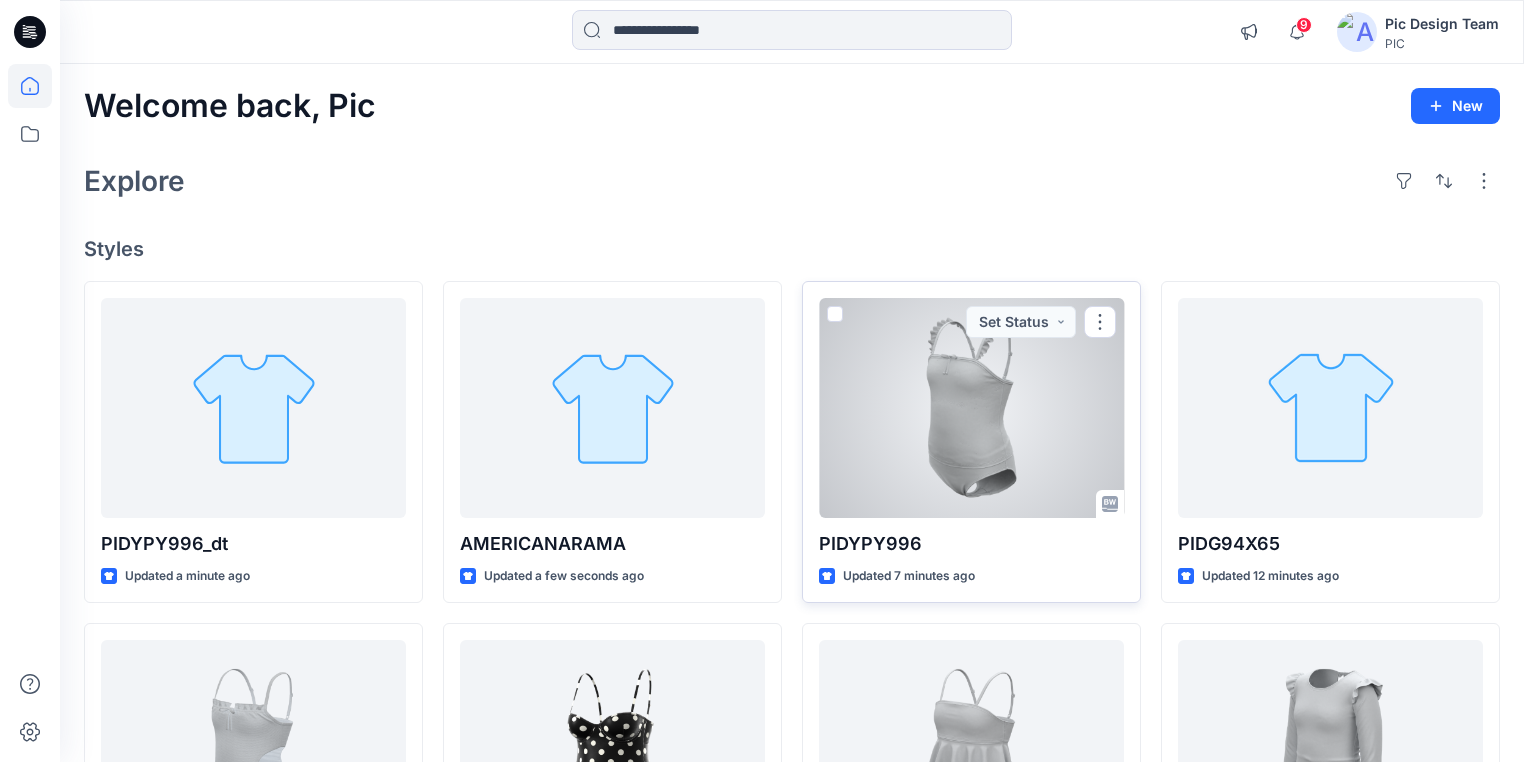 click at bounding box center [971, 408] 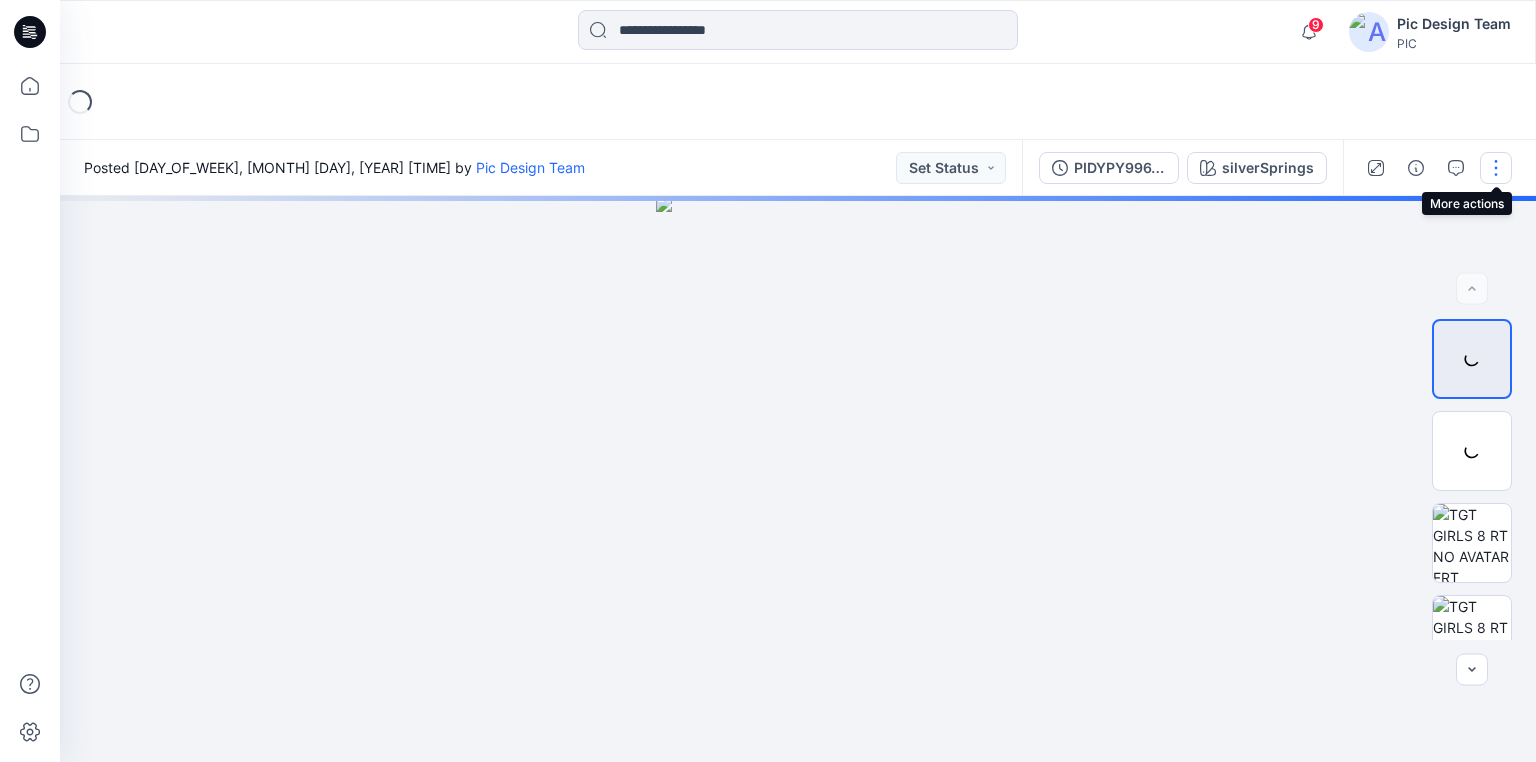 click at bounding box center (1496, 168) 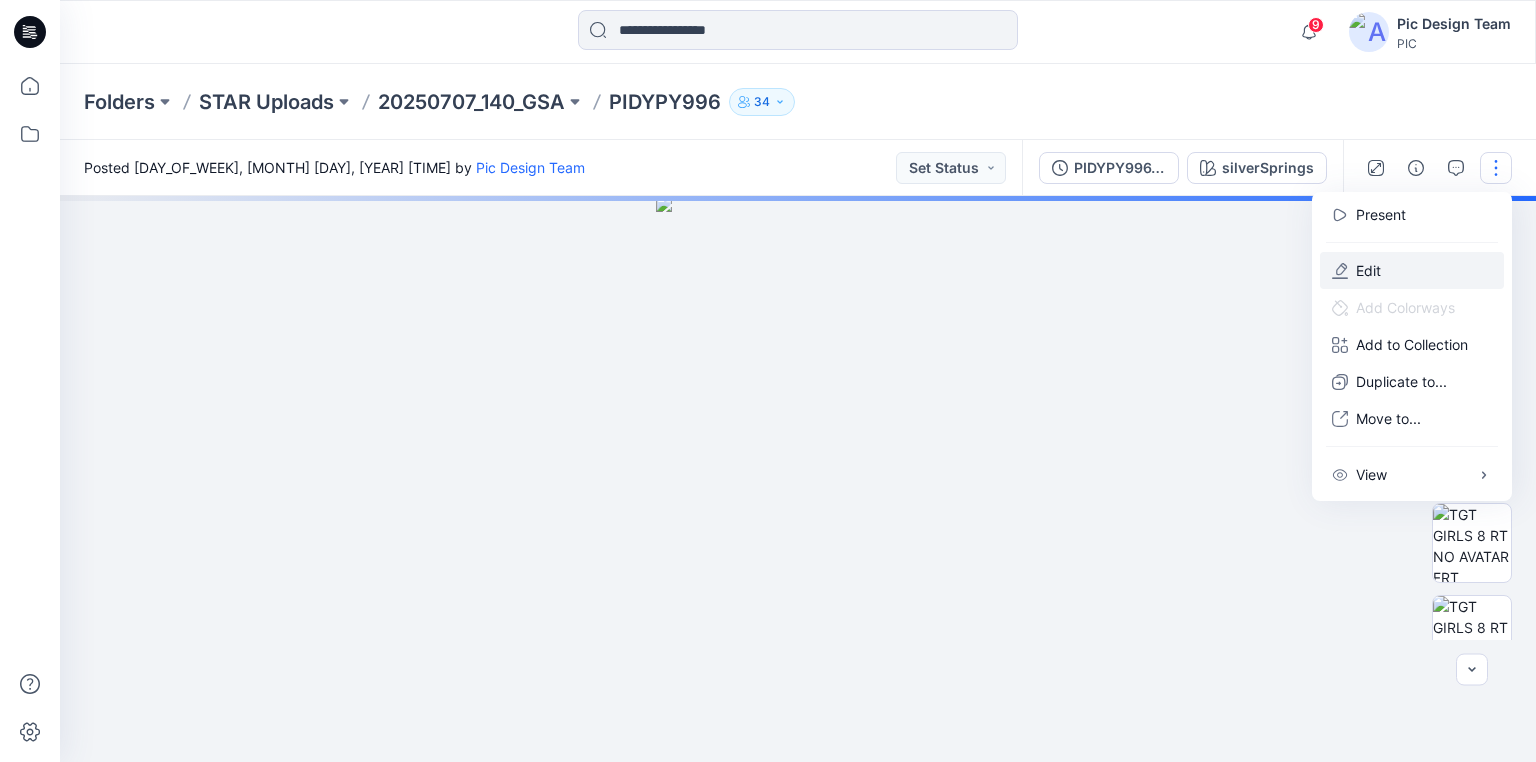 click on "Edit" at bounding box center (1412, 270) 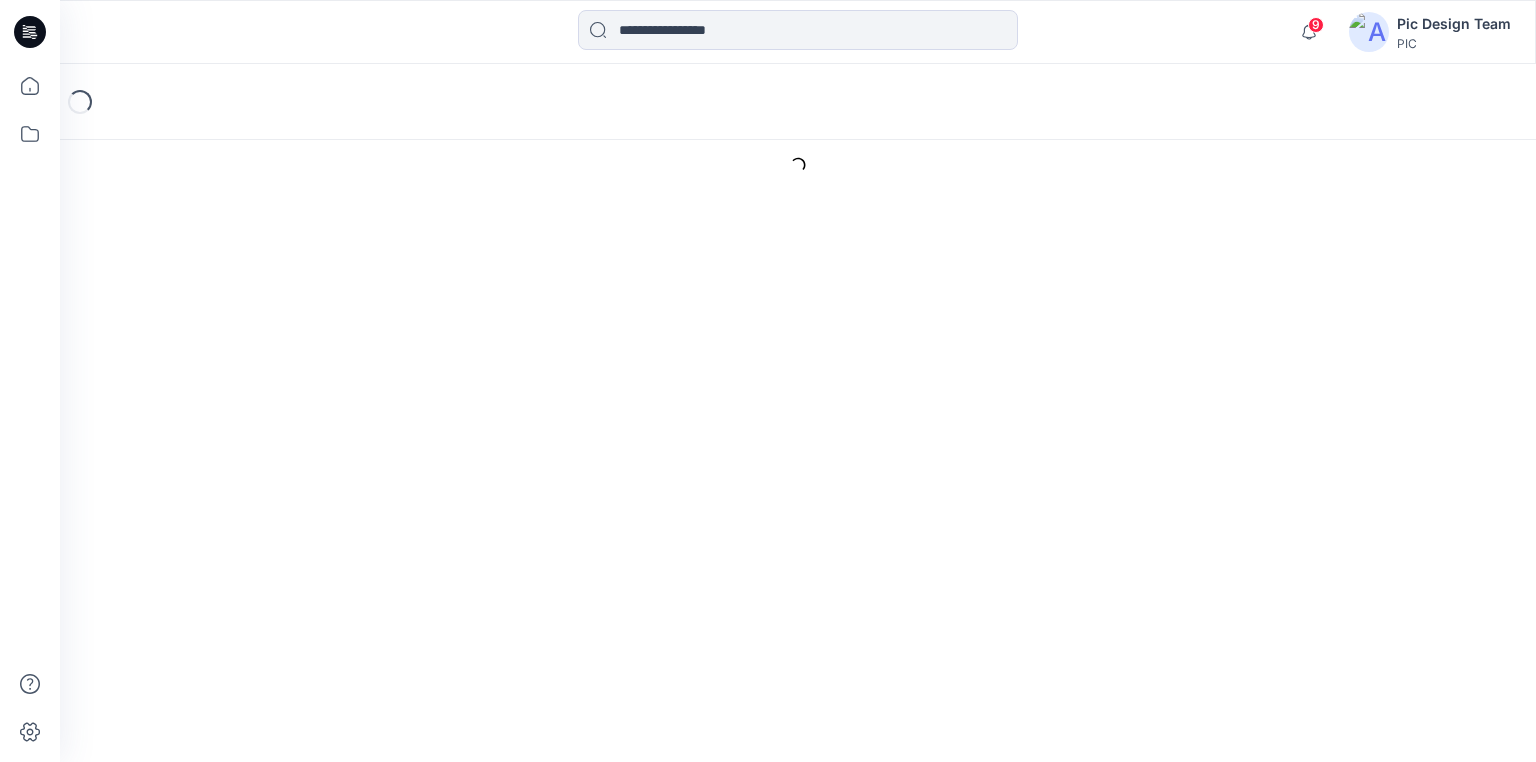 scroll, scrollTop: 0, scrollLeft: 0, axis: both 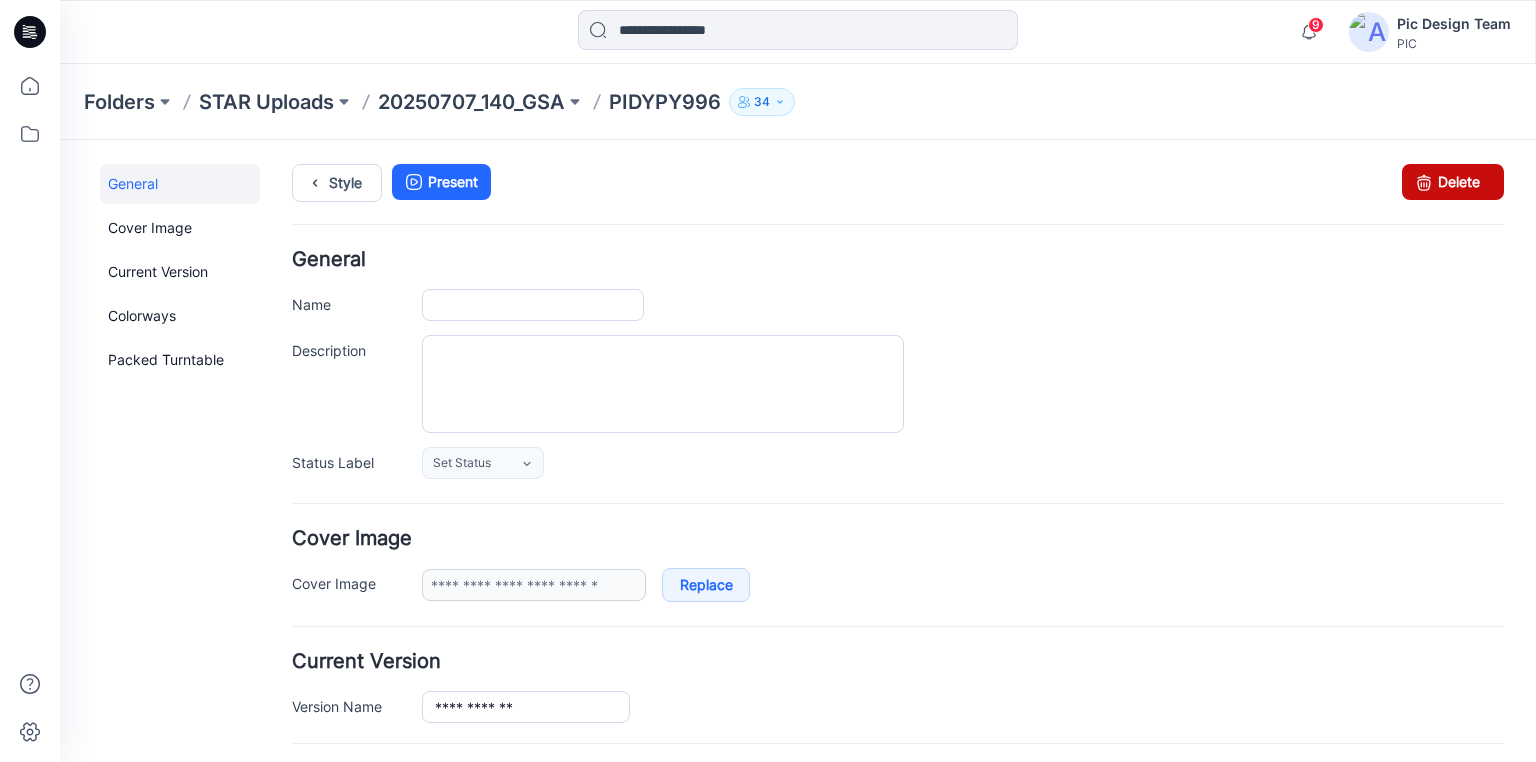 click on "Delete" at bounding box center [1453, 182] 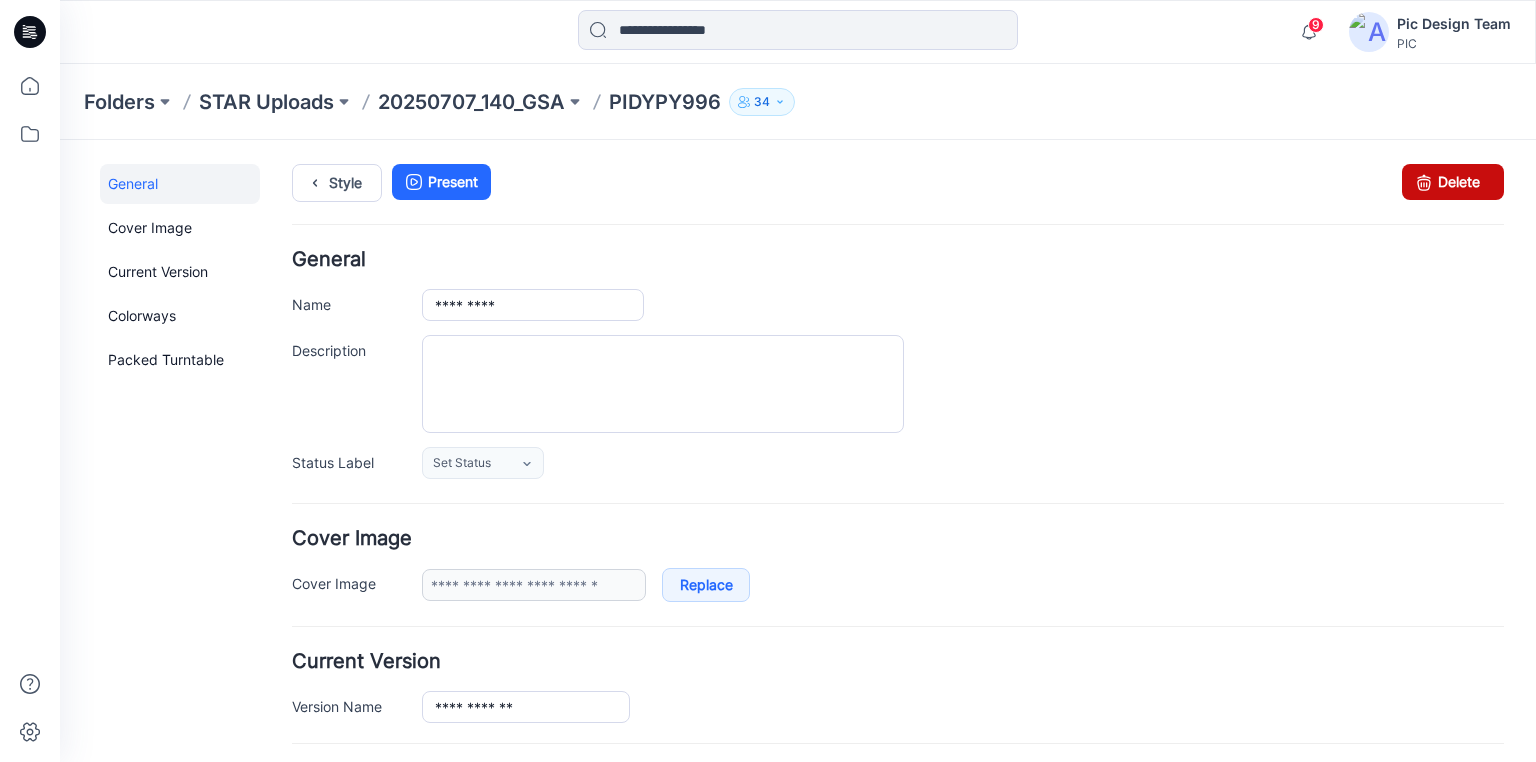 drag, startPoint x: 1458, startPoint y: 182, endPoint x: 908, endPoint y: 226, distance: 551.7572 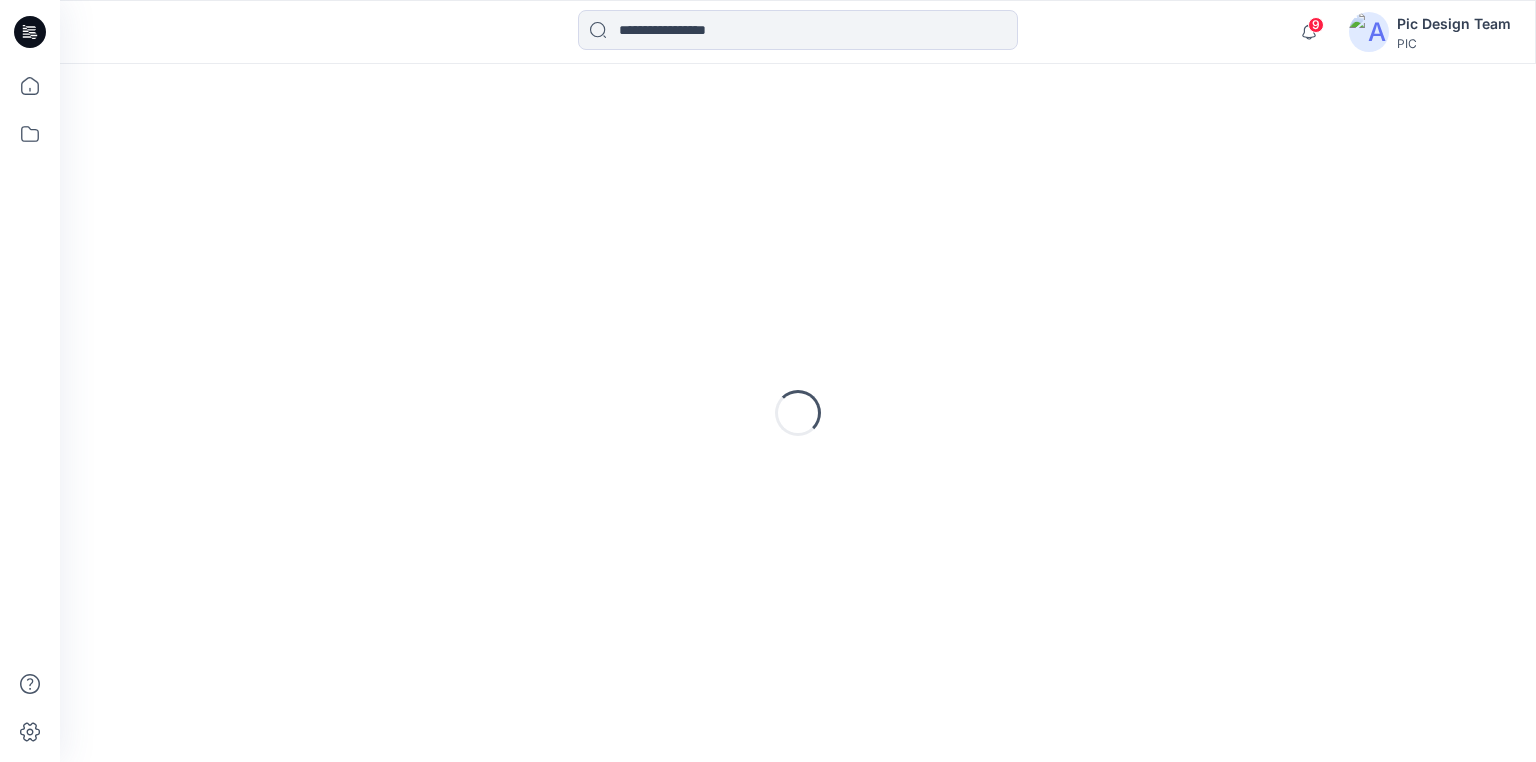 scroll, scrollTop: 0, scrollLeft: 0, axis: both 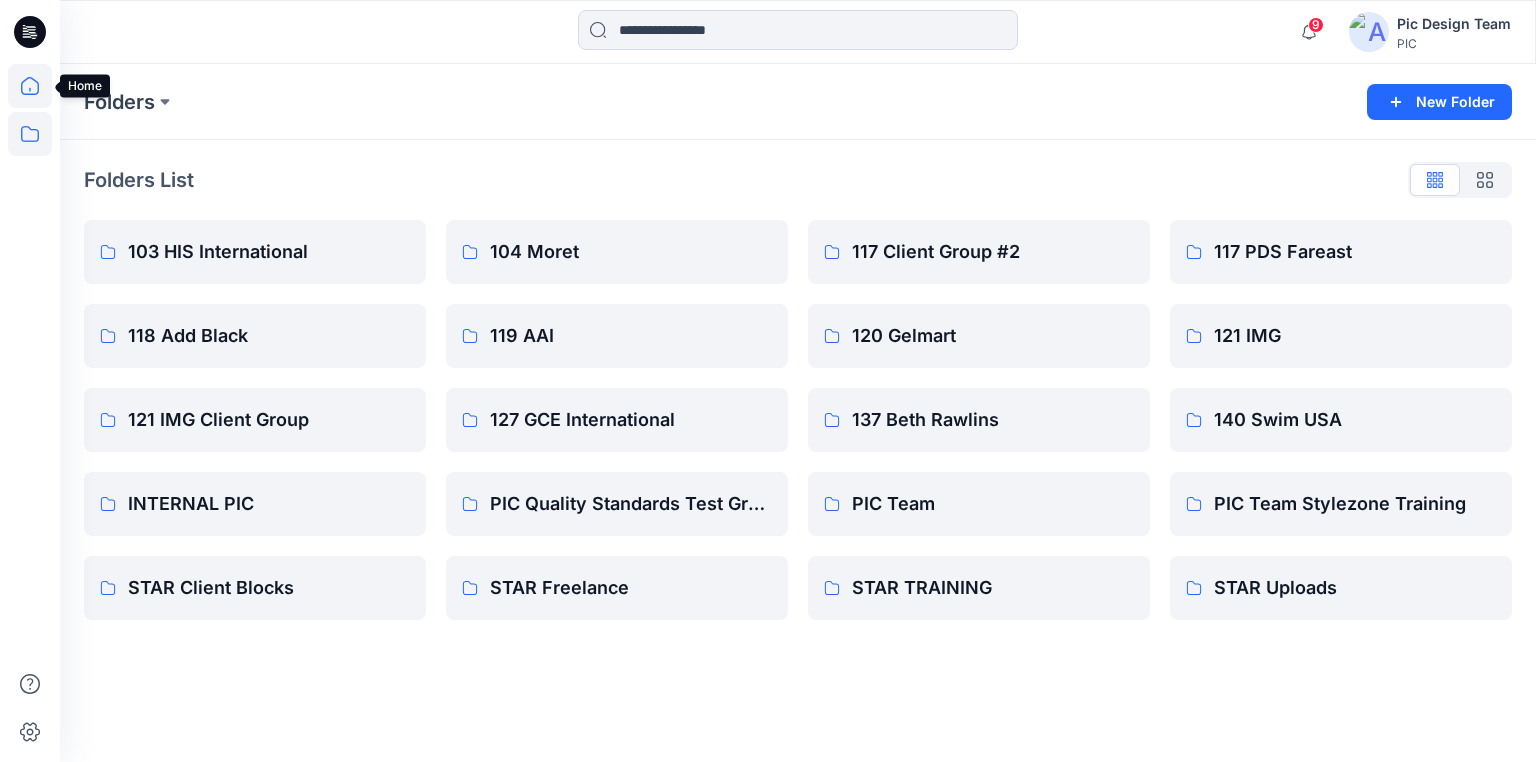 click 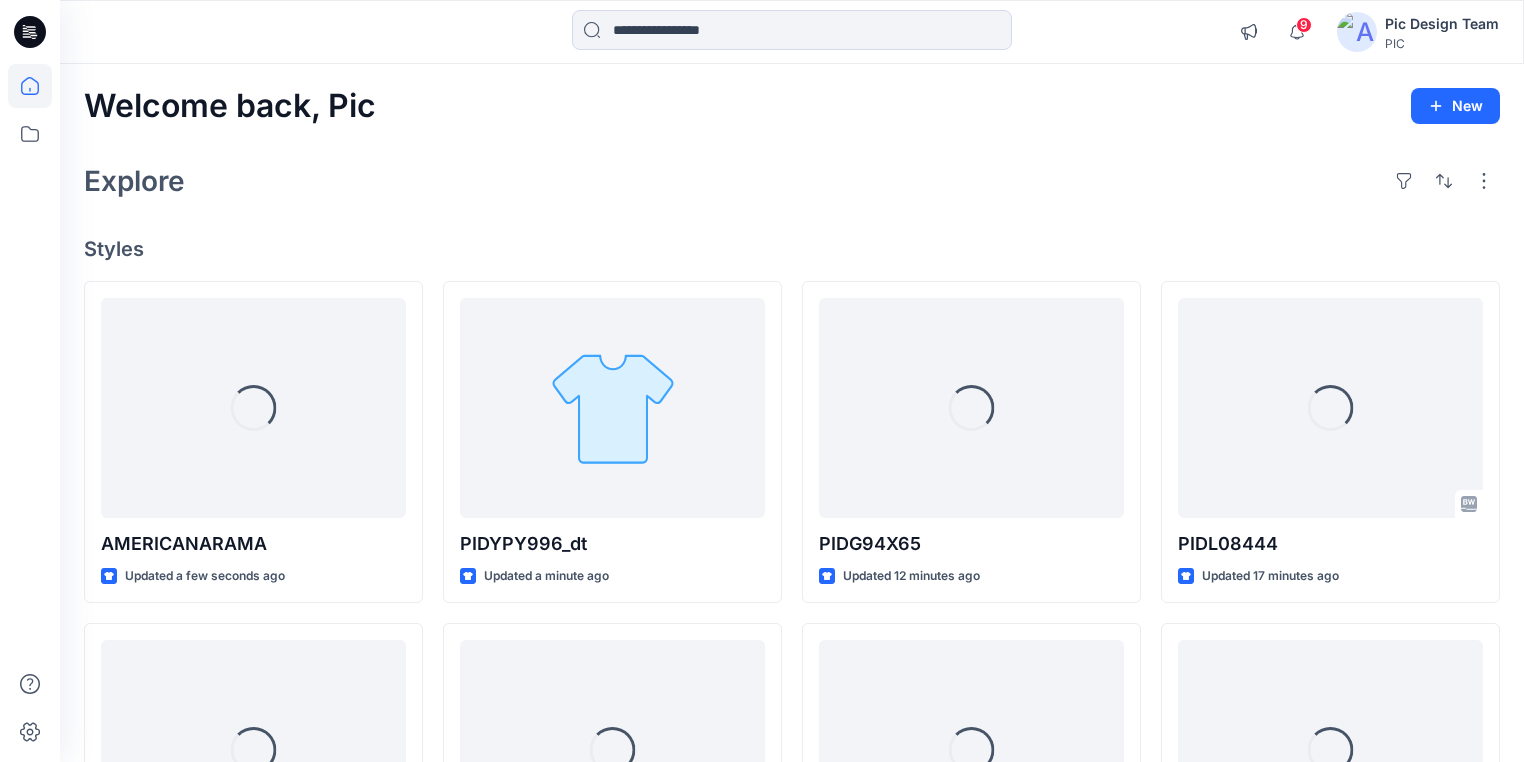 click at bounding box center (1357, 32) 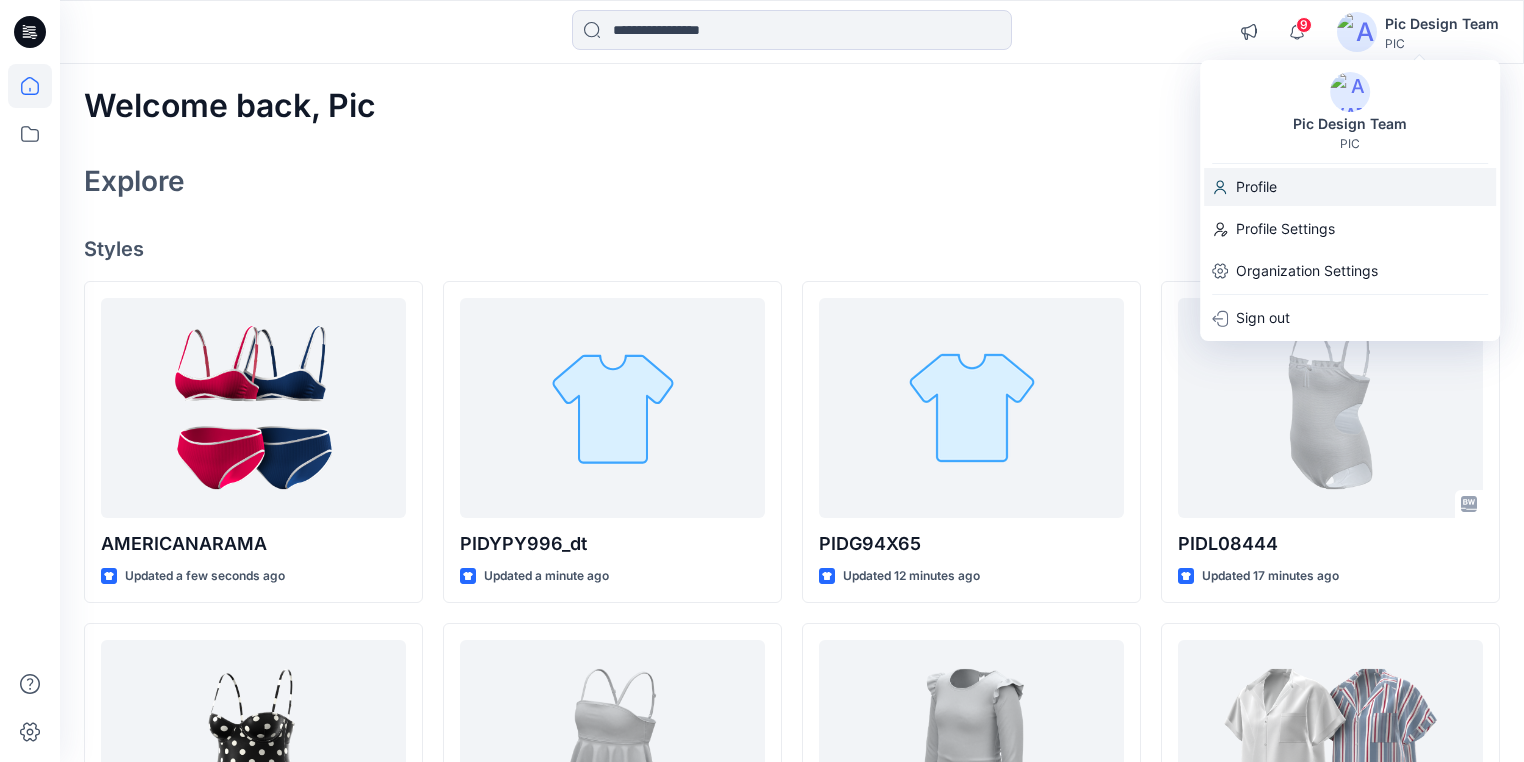 click on "Profile" at bounding box center [1350, 187] 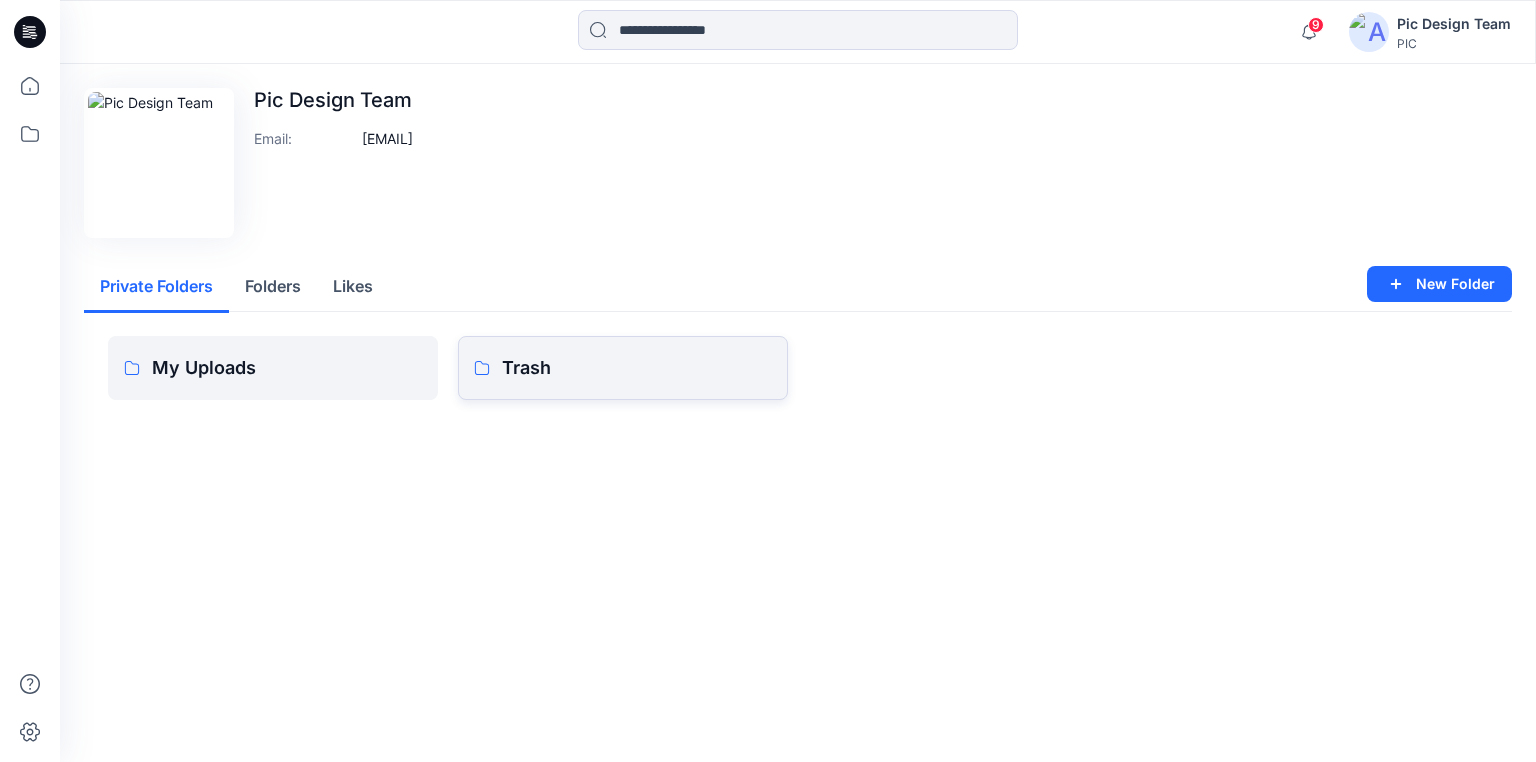 click on "Trash" at bounding box center [637, 368] 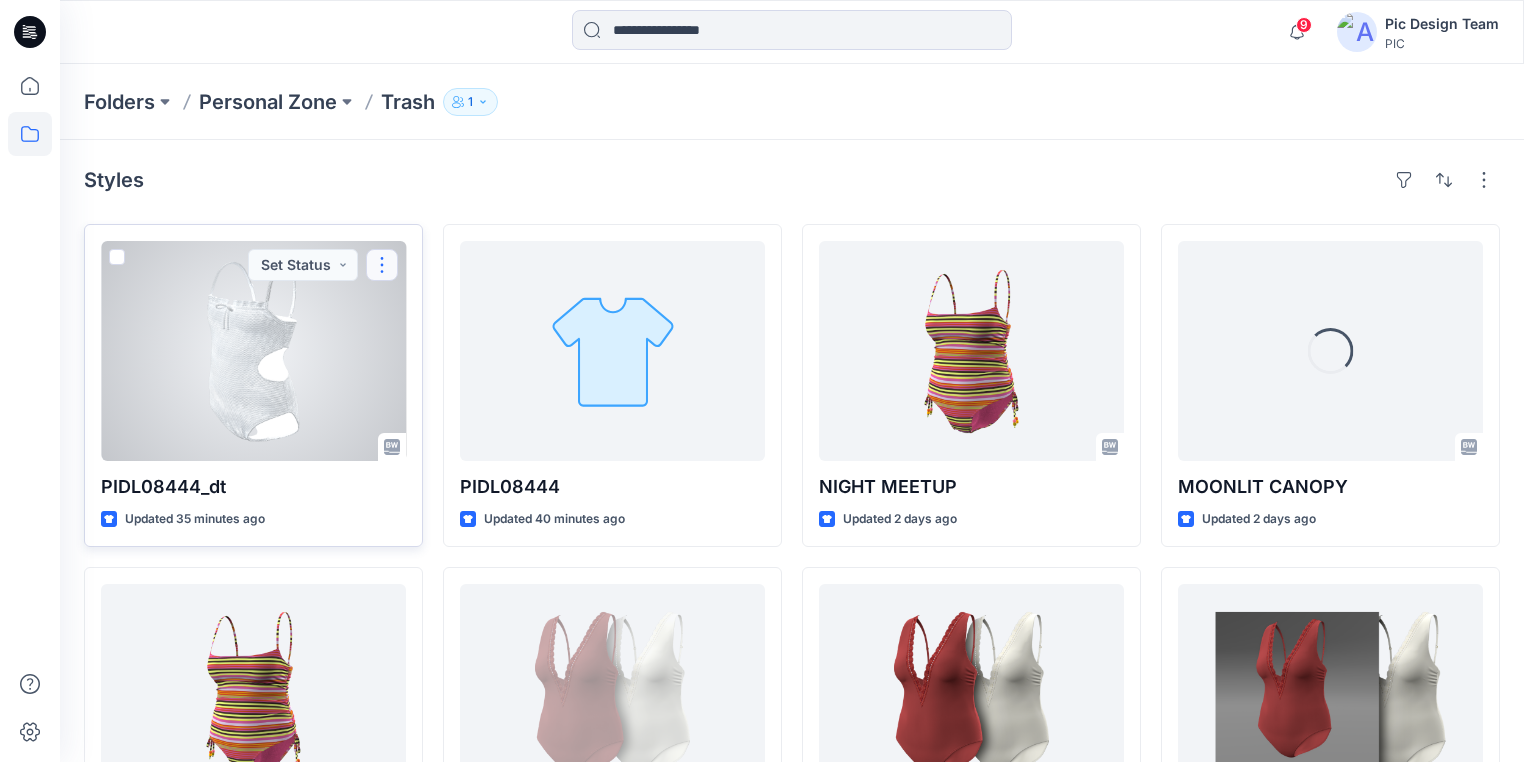 click at bounding box center [382, 265] 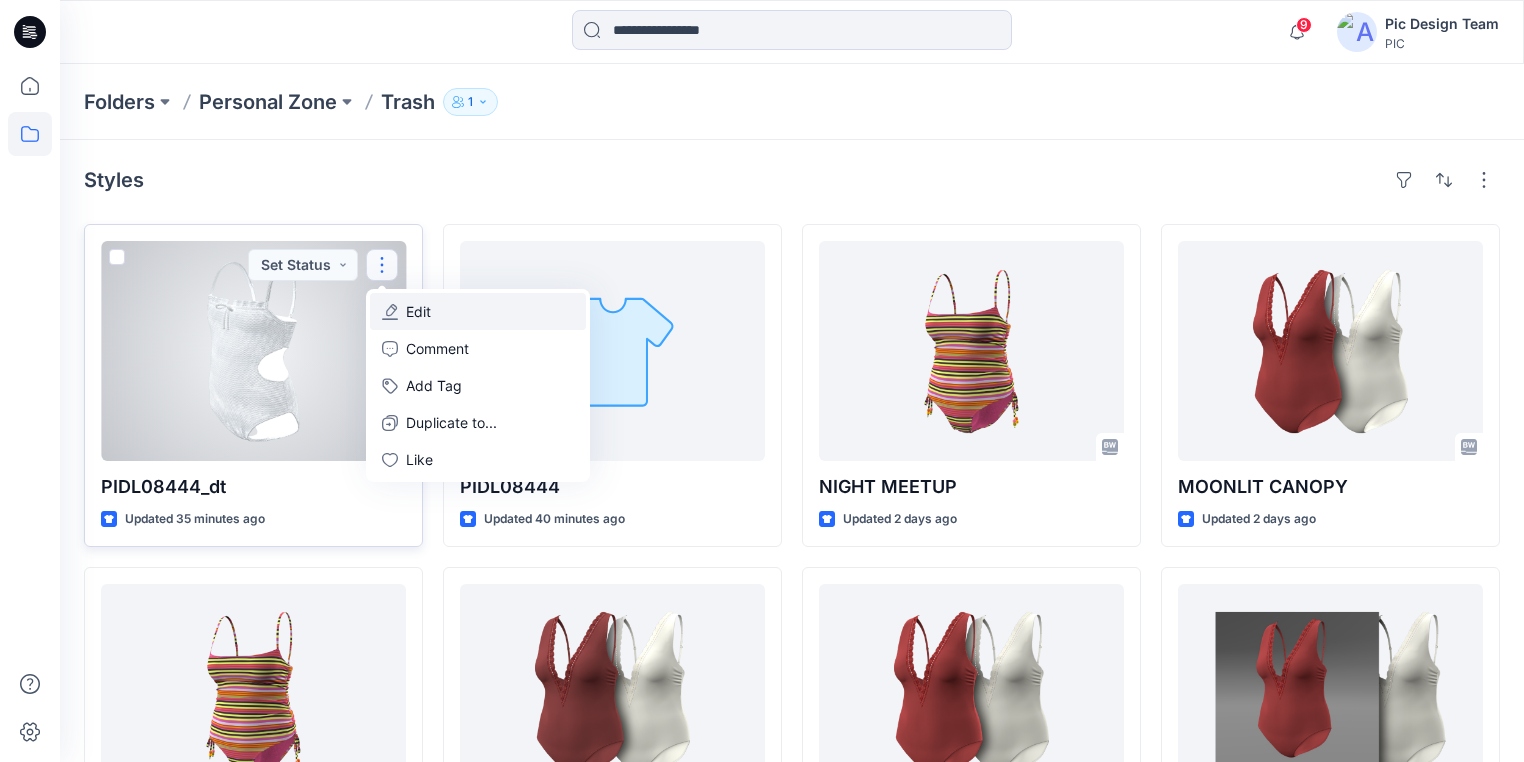 click on "Edit" at bounding box center [418, 311] 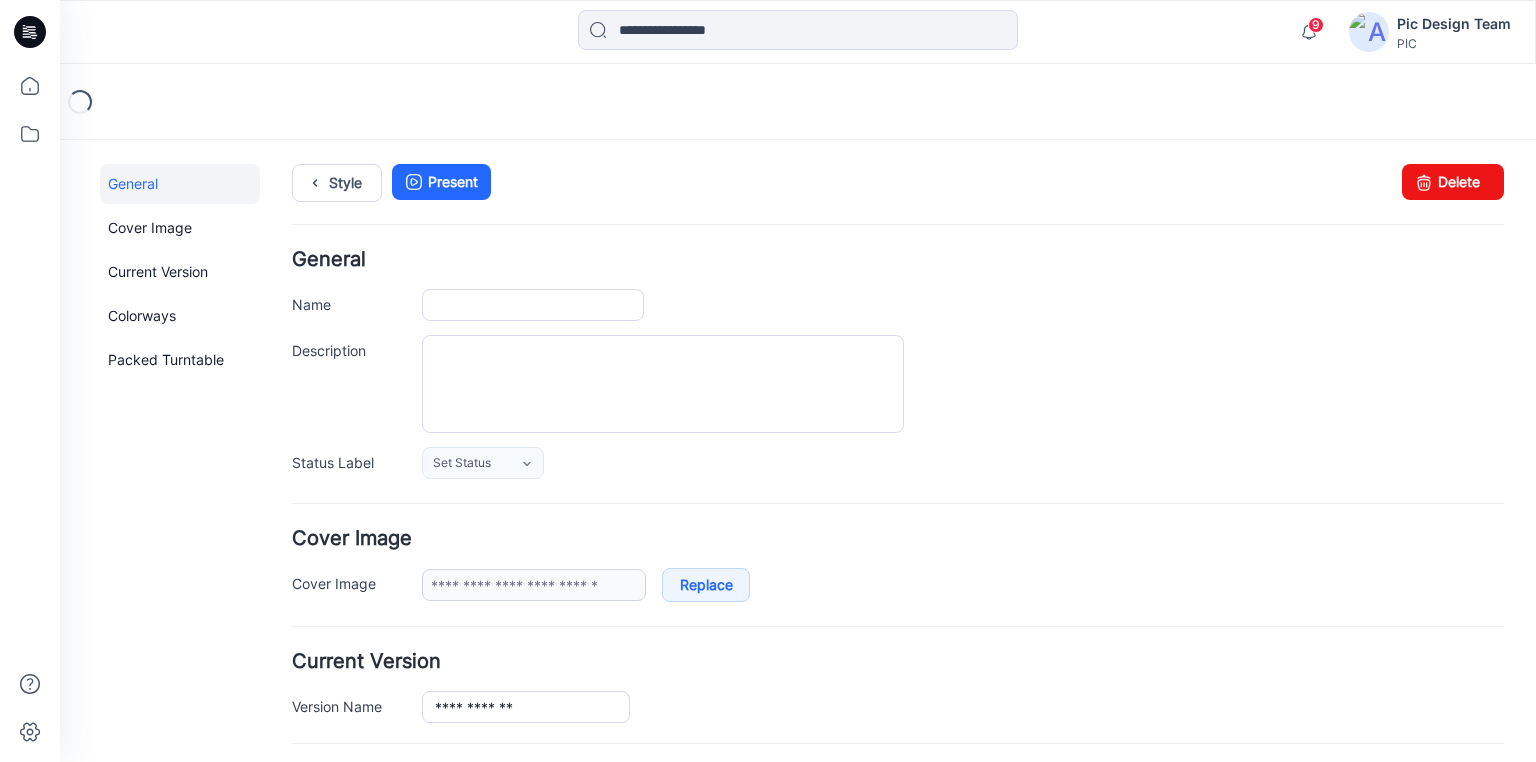 scroll, scrollTop: 0, scrollLeft: 0, axis: both 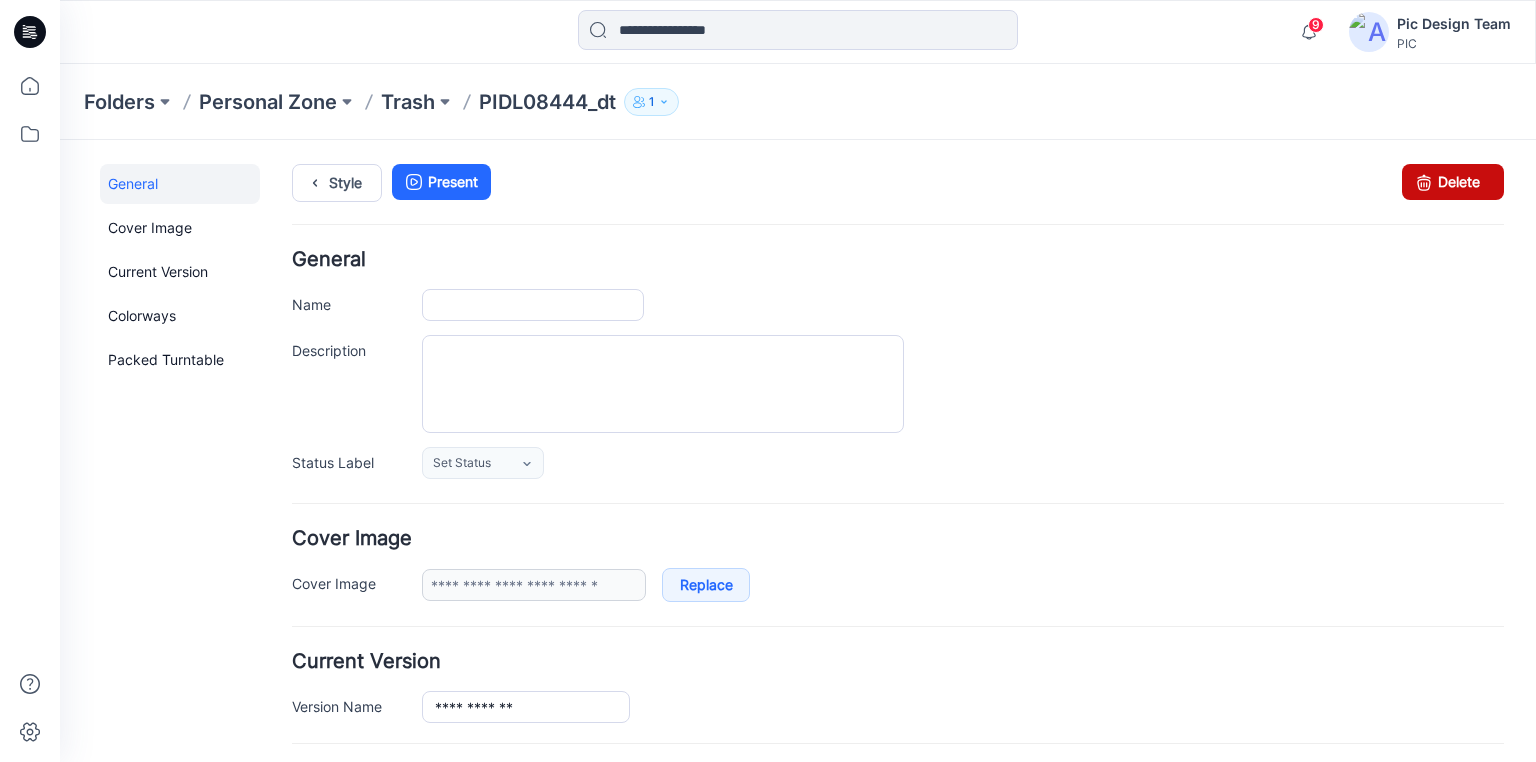 click on "Delete" at bounding box center (1453, 182) 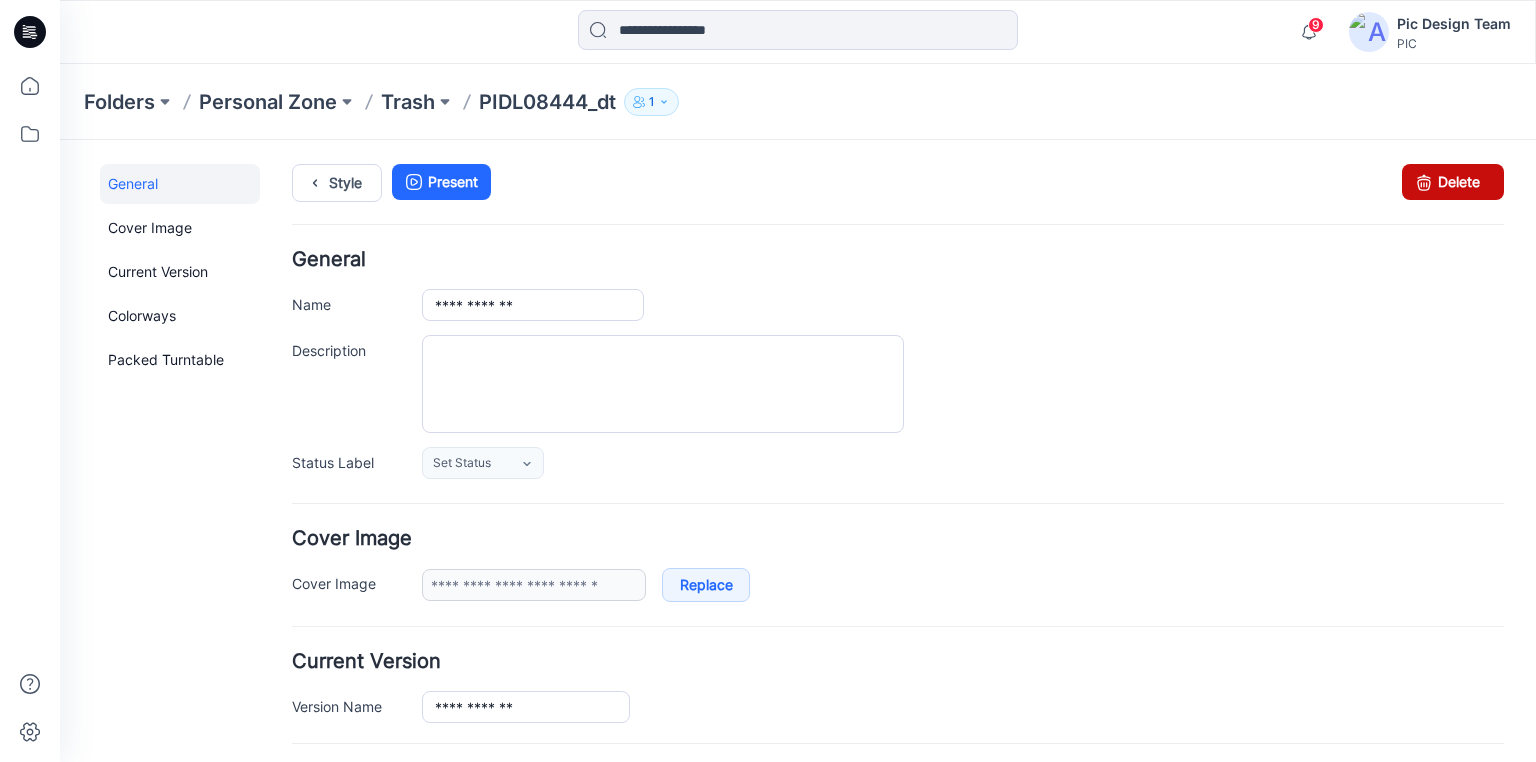 click on "Delete" at bounding box center (1453, 182) 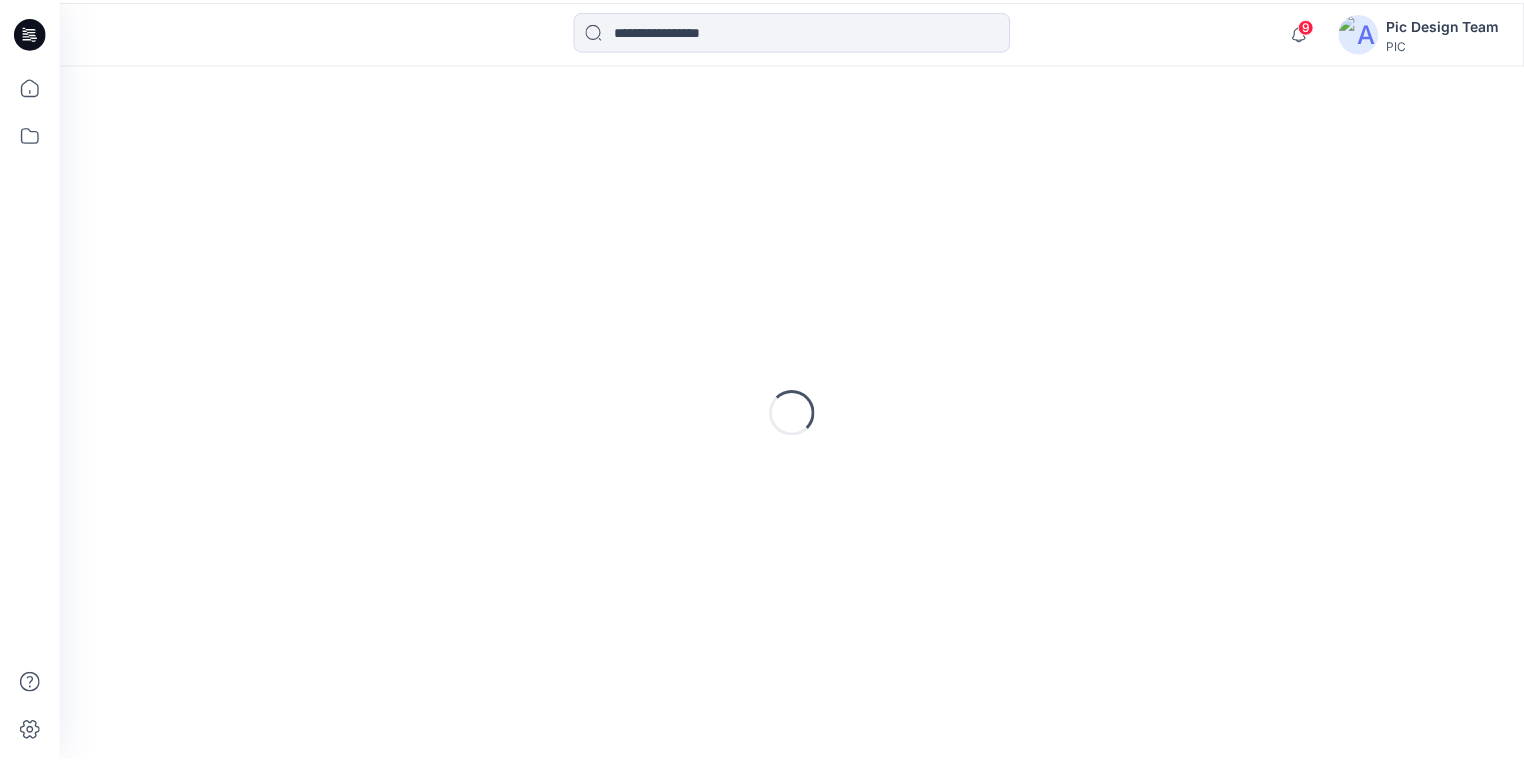 scroll, scrollTop: 0, scrollLeft: 0, axis: both 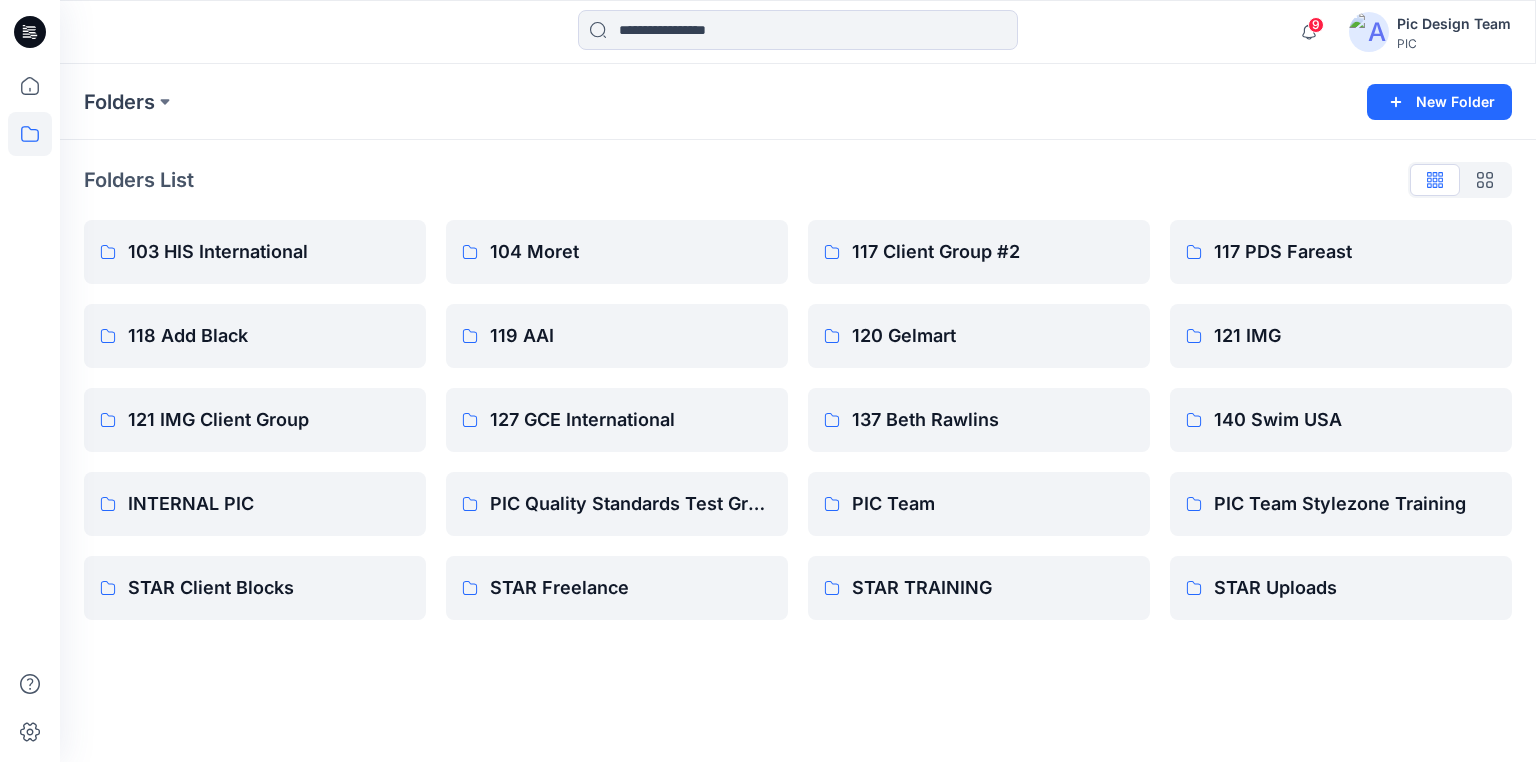 click on "Pic Design Team" at bounding box center (1454, 24) 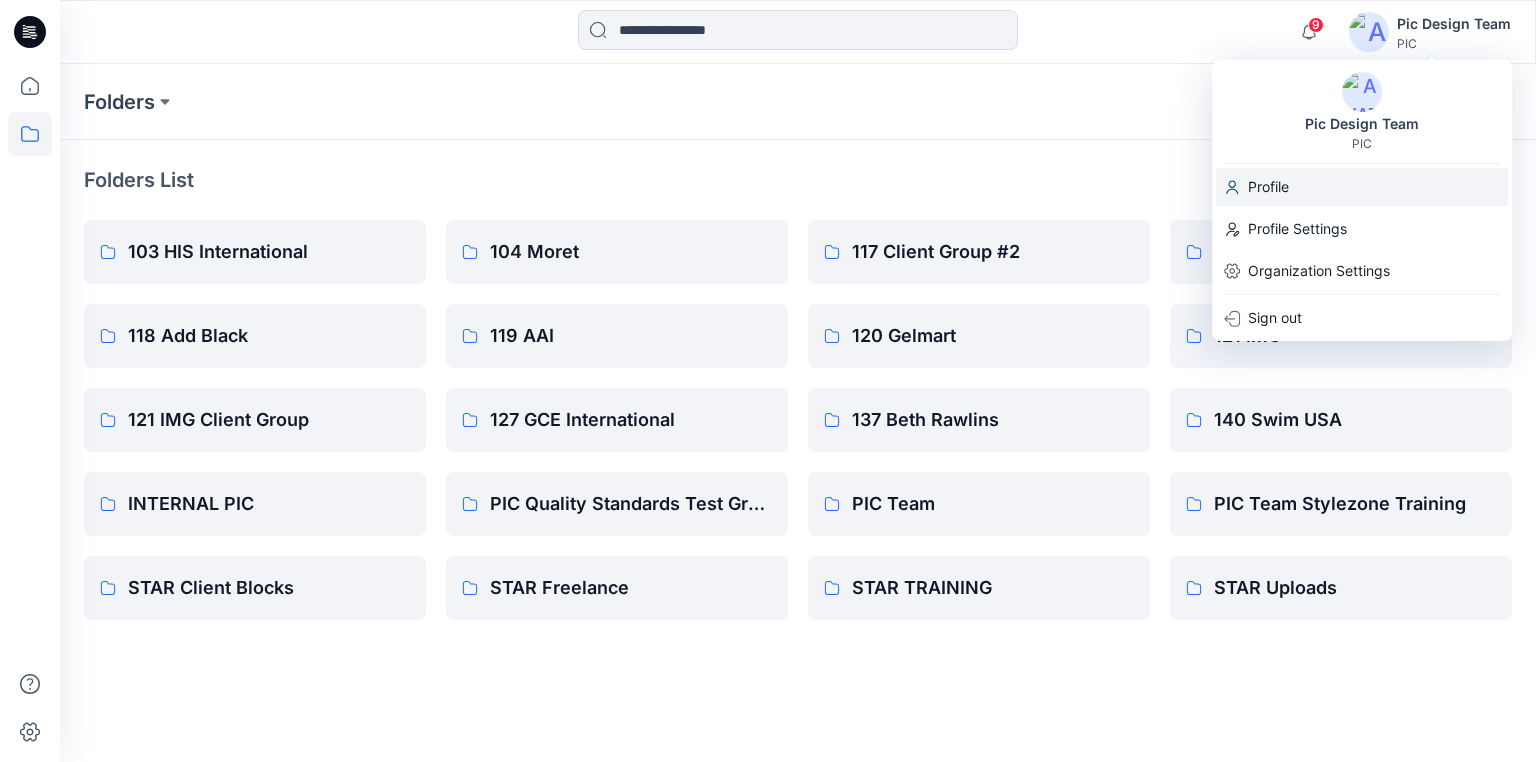 click on "Profile" at bounding box center [1362, 187] 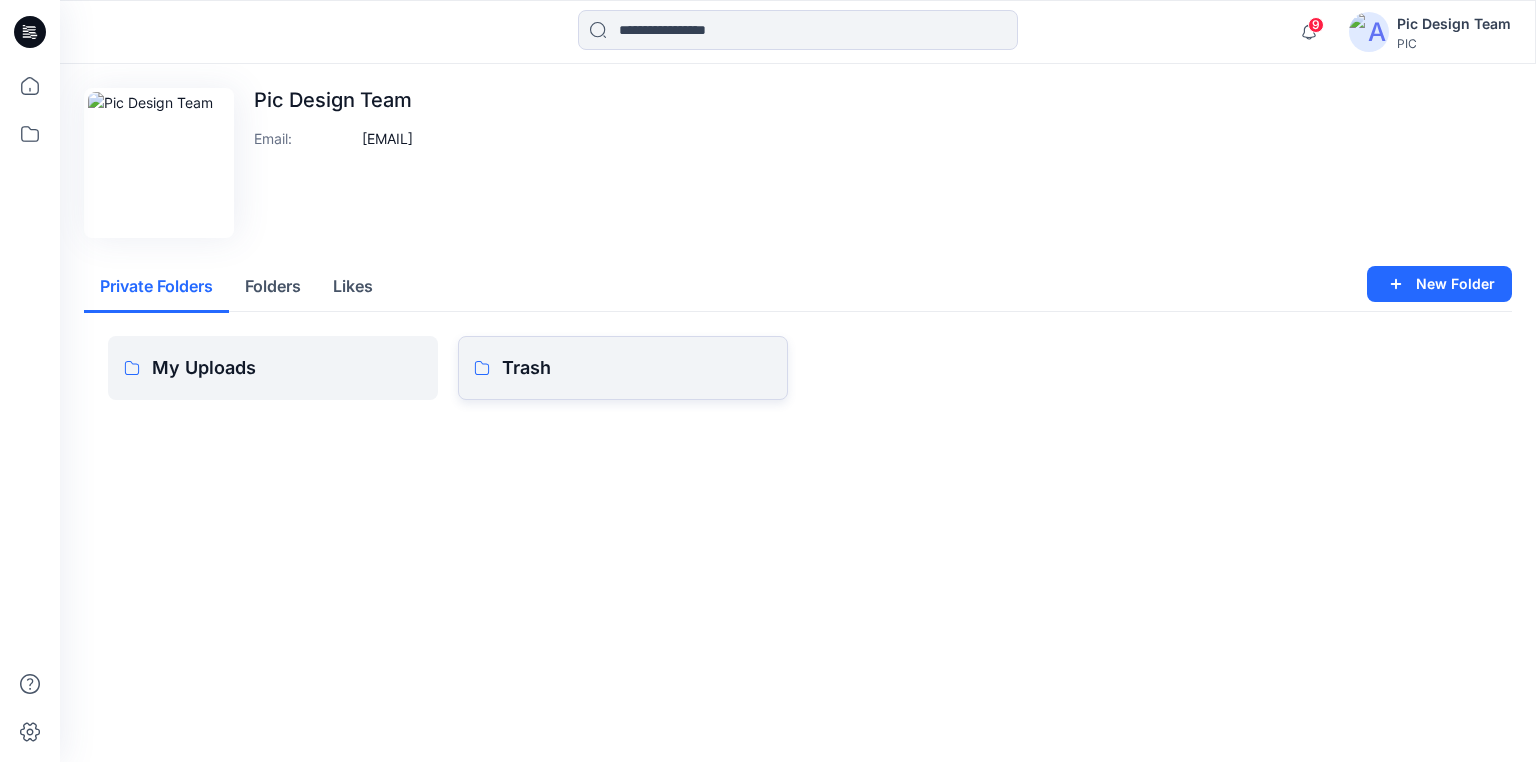 click on "Trash" at bounding box center [637, 368] 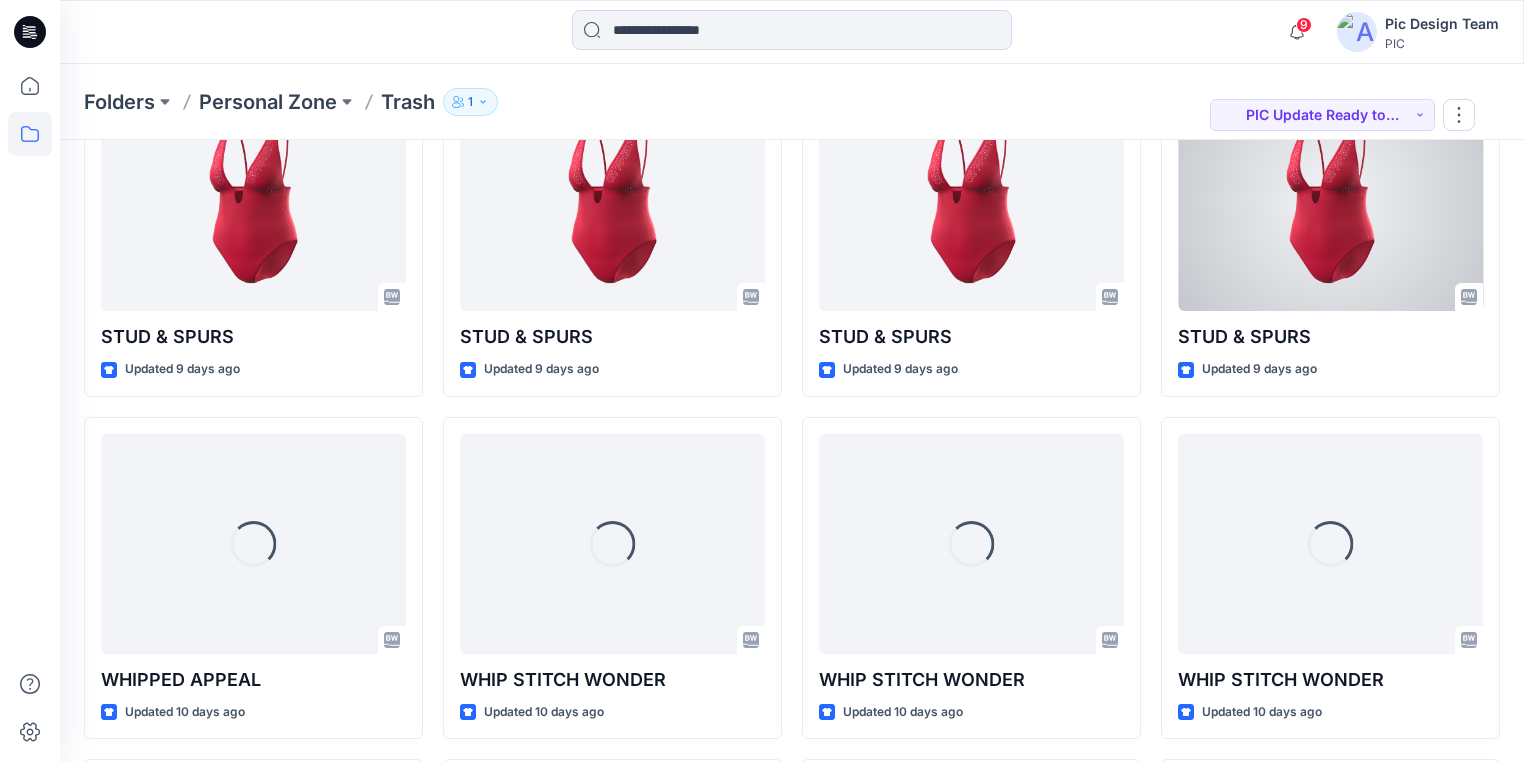 scroll, scrollTop: 2936, scrollLeft: 0, axis: vertical 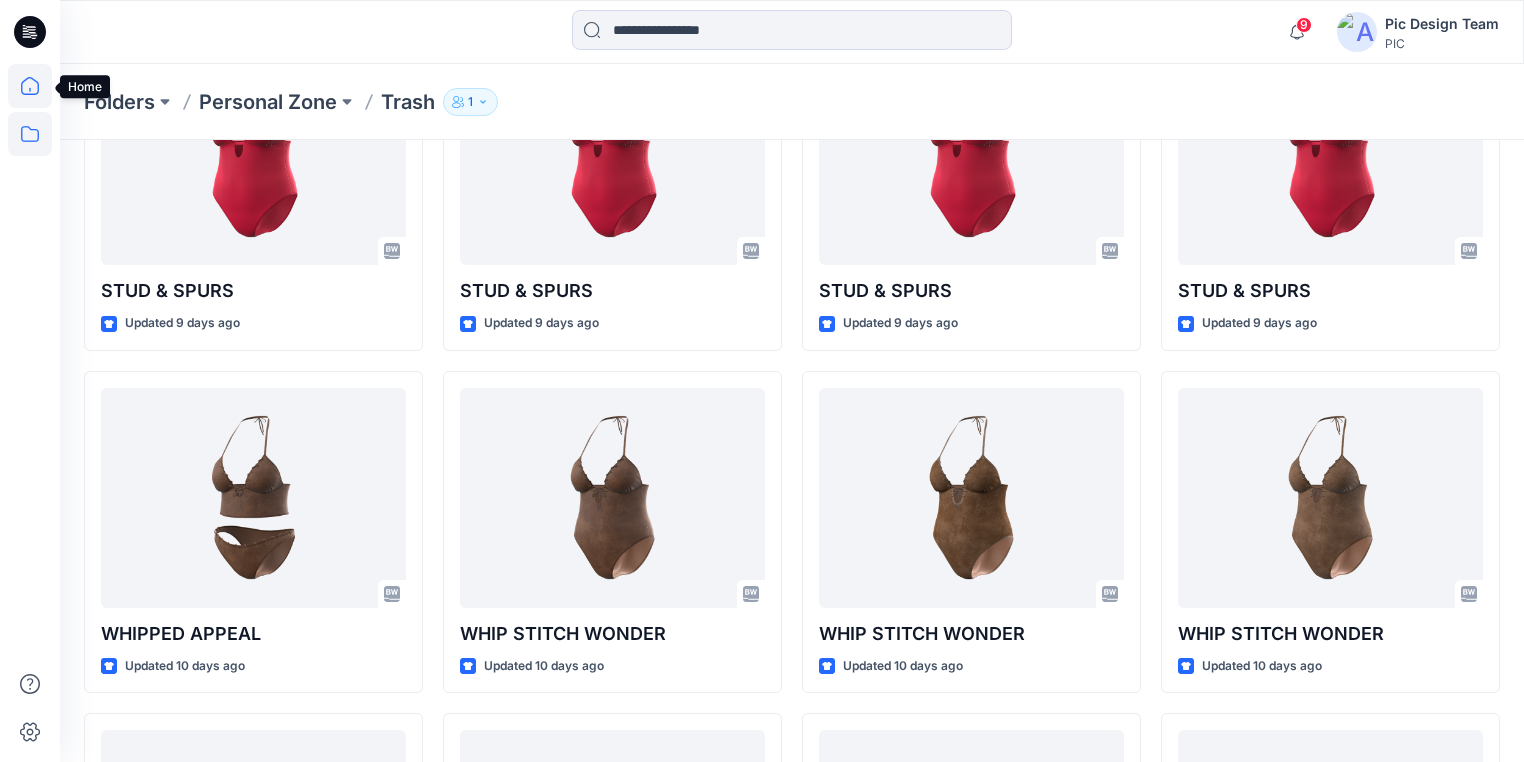 click 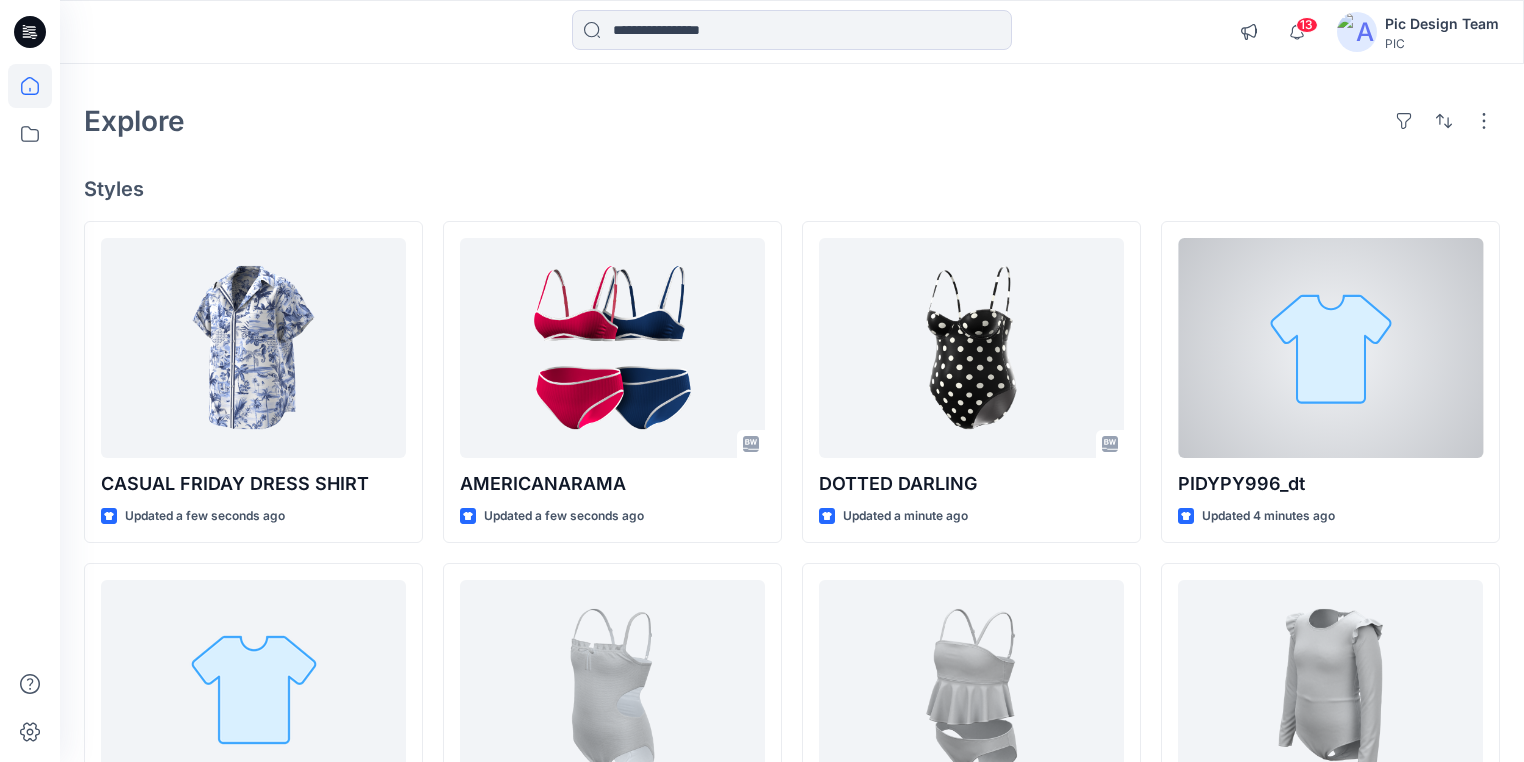 scroll, scrollTop: 0, scrollLeft: 0, axis: both 